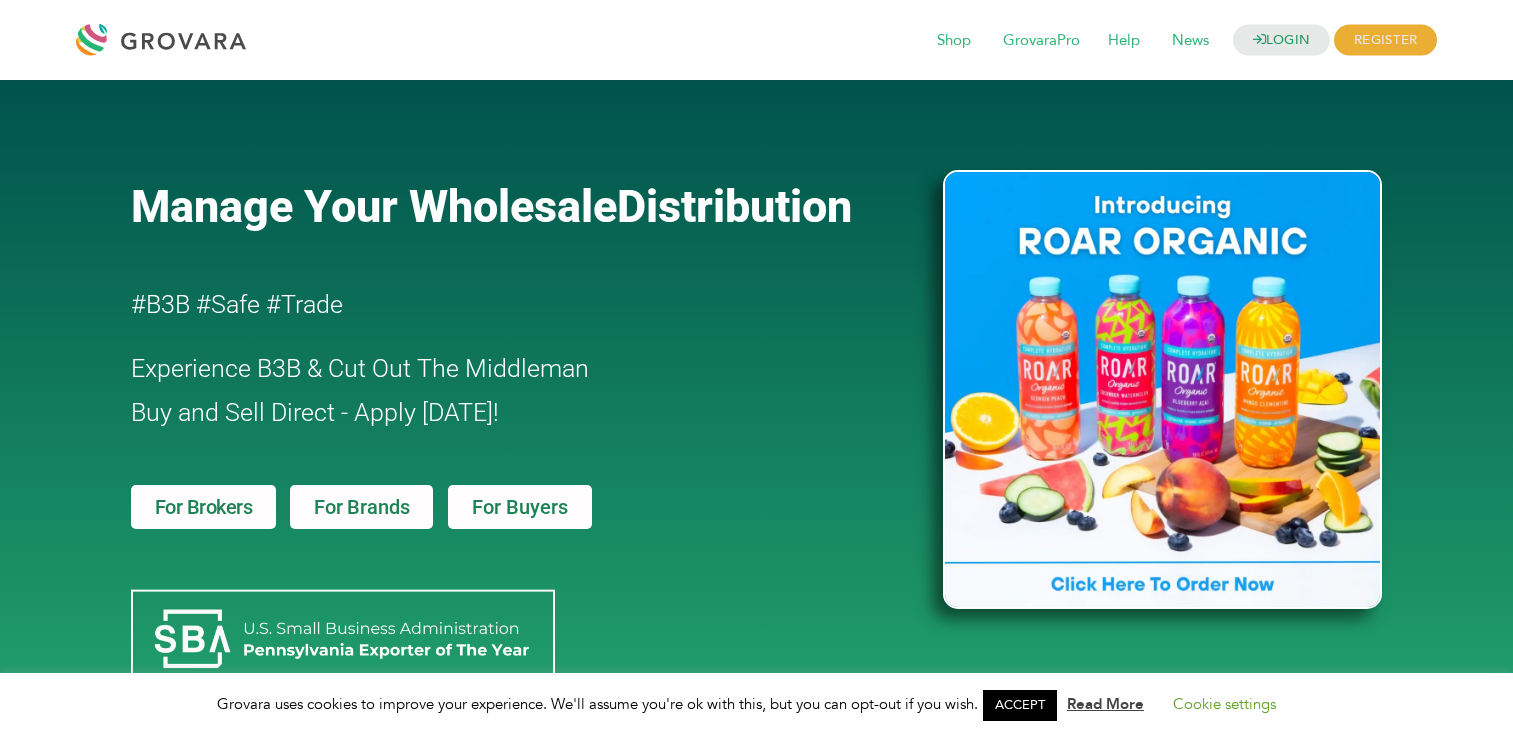 scroll, scrollTop: 0, scrollLeft: 0, axis: both 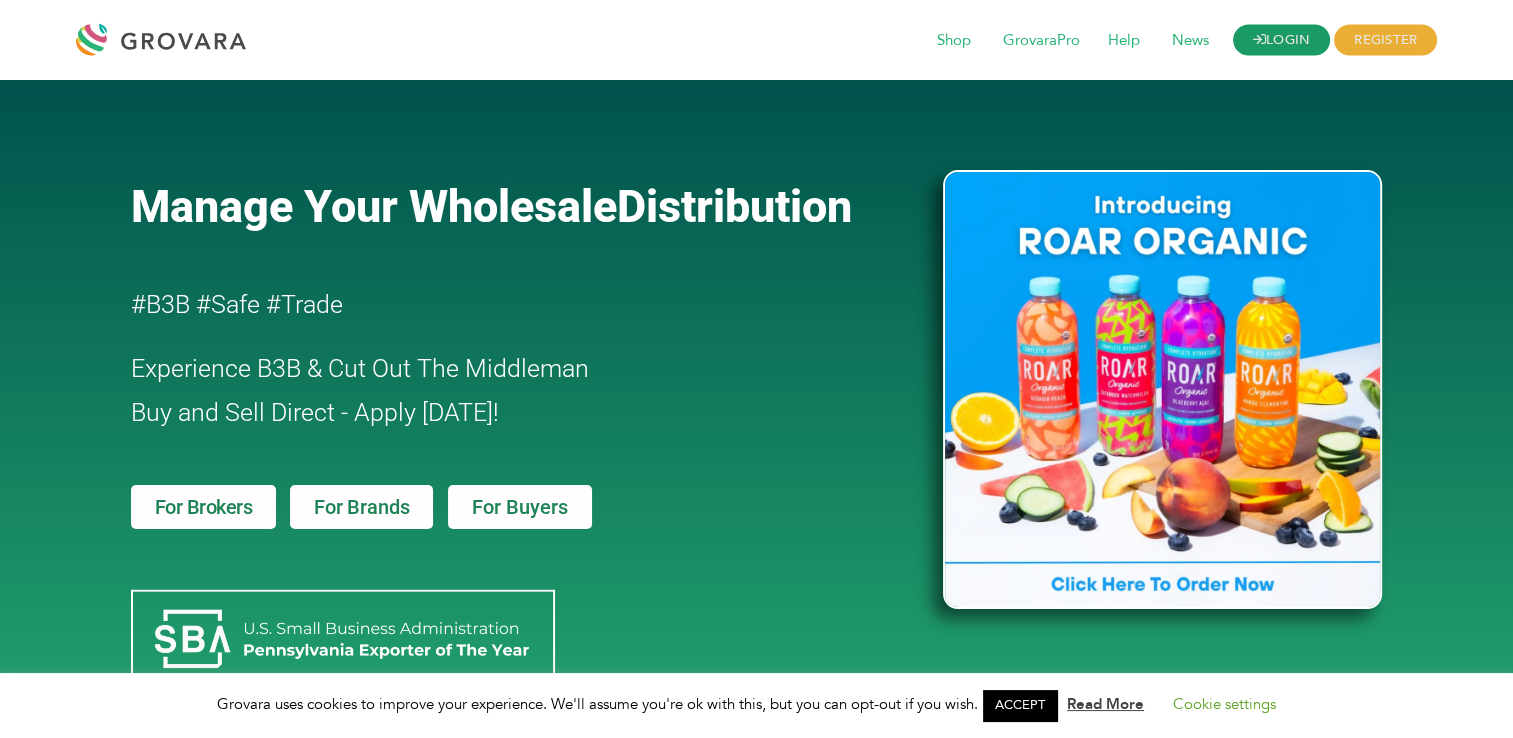 click on "LOGIN" at bounding box center [1282, 40] 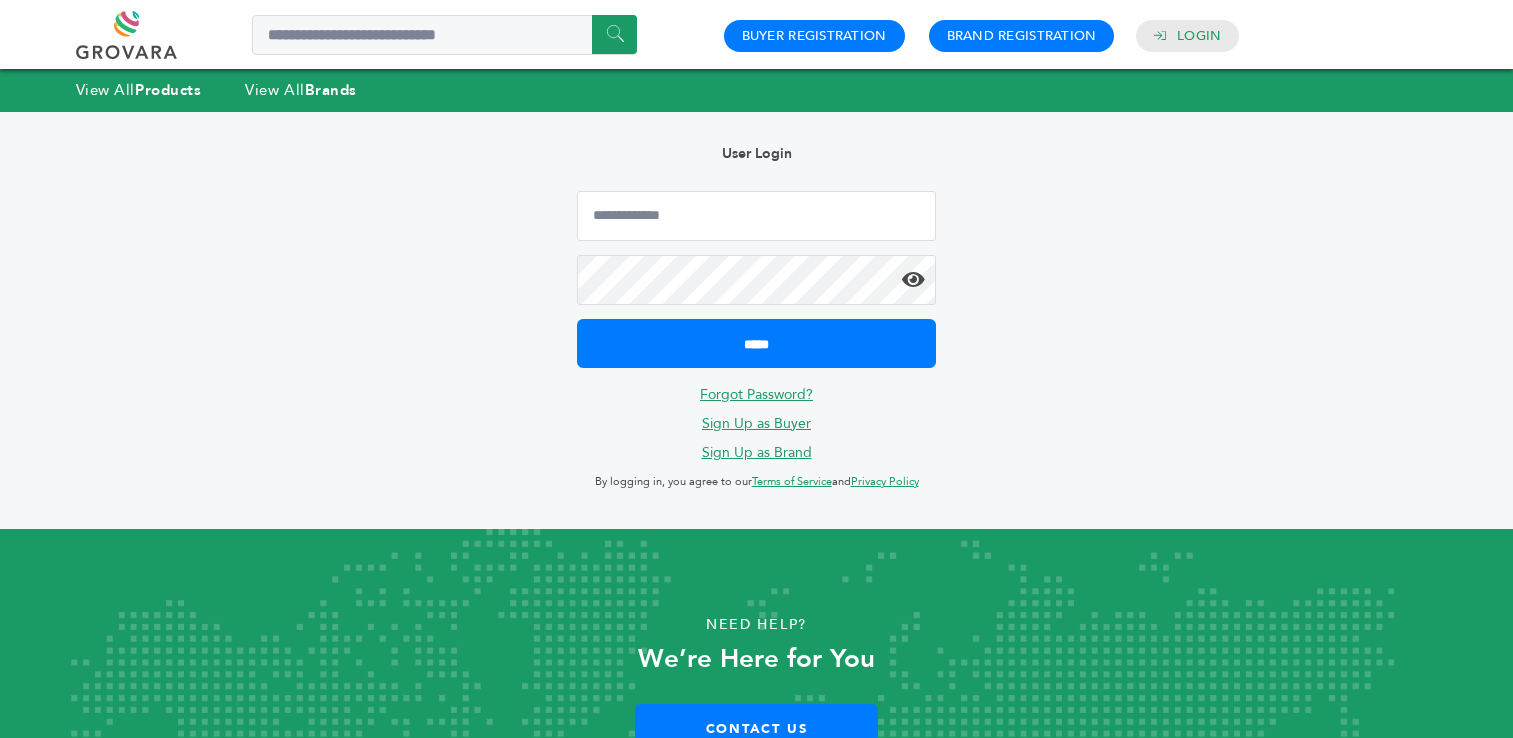 scroll, scrollTop: 0, scrollLeft: 0, axis: both 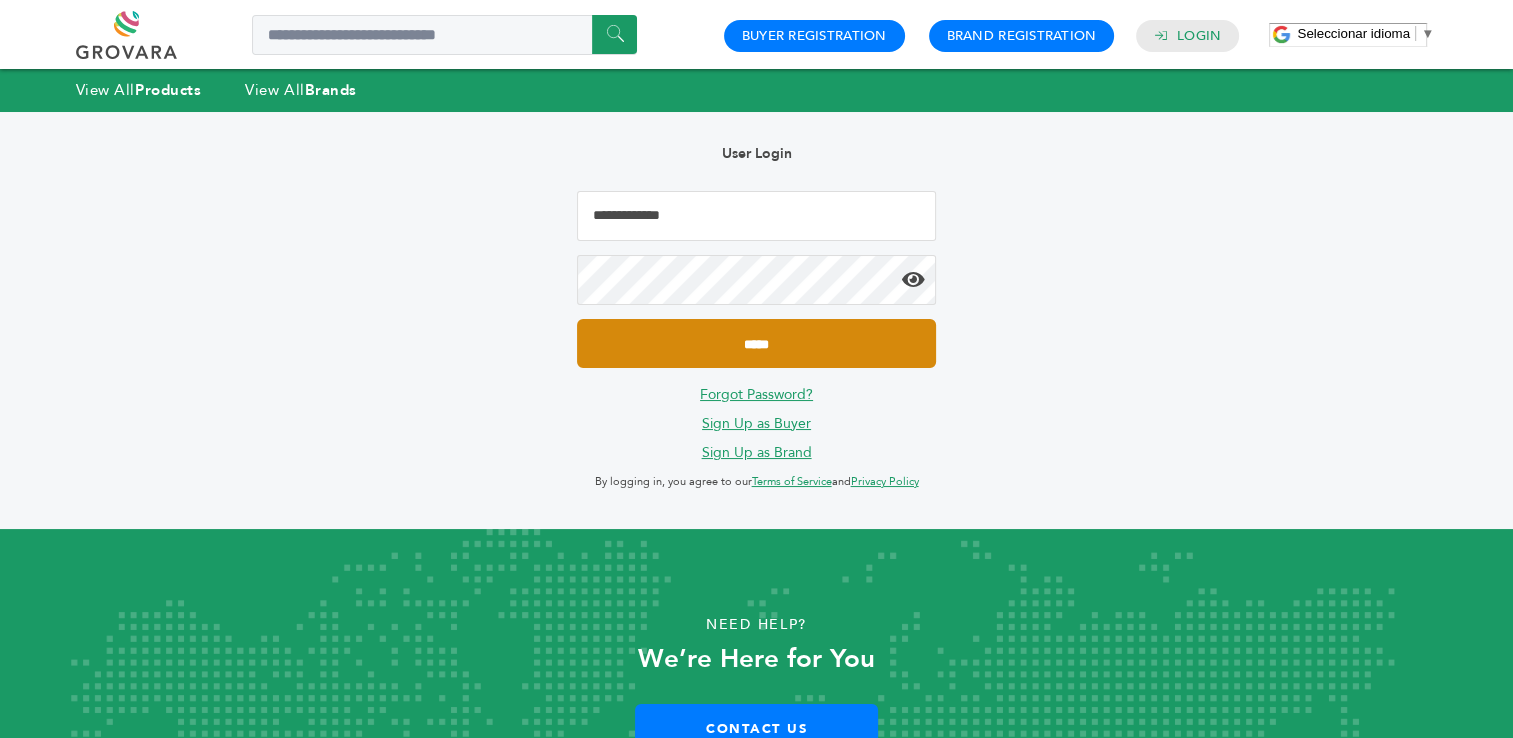 type on "**********" 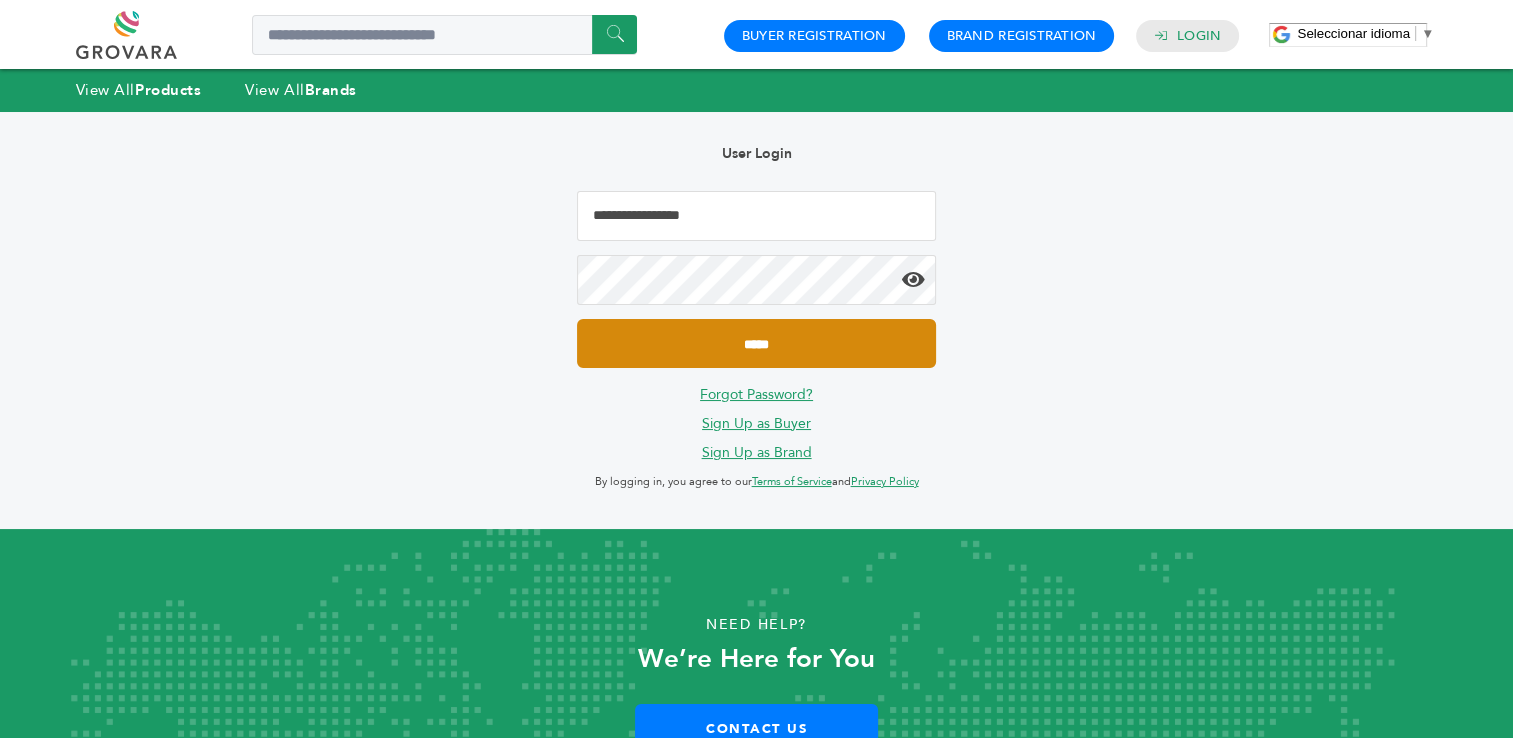 click on "*****" at bounding box center (756, 343) 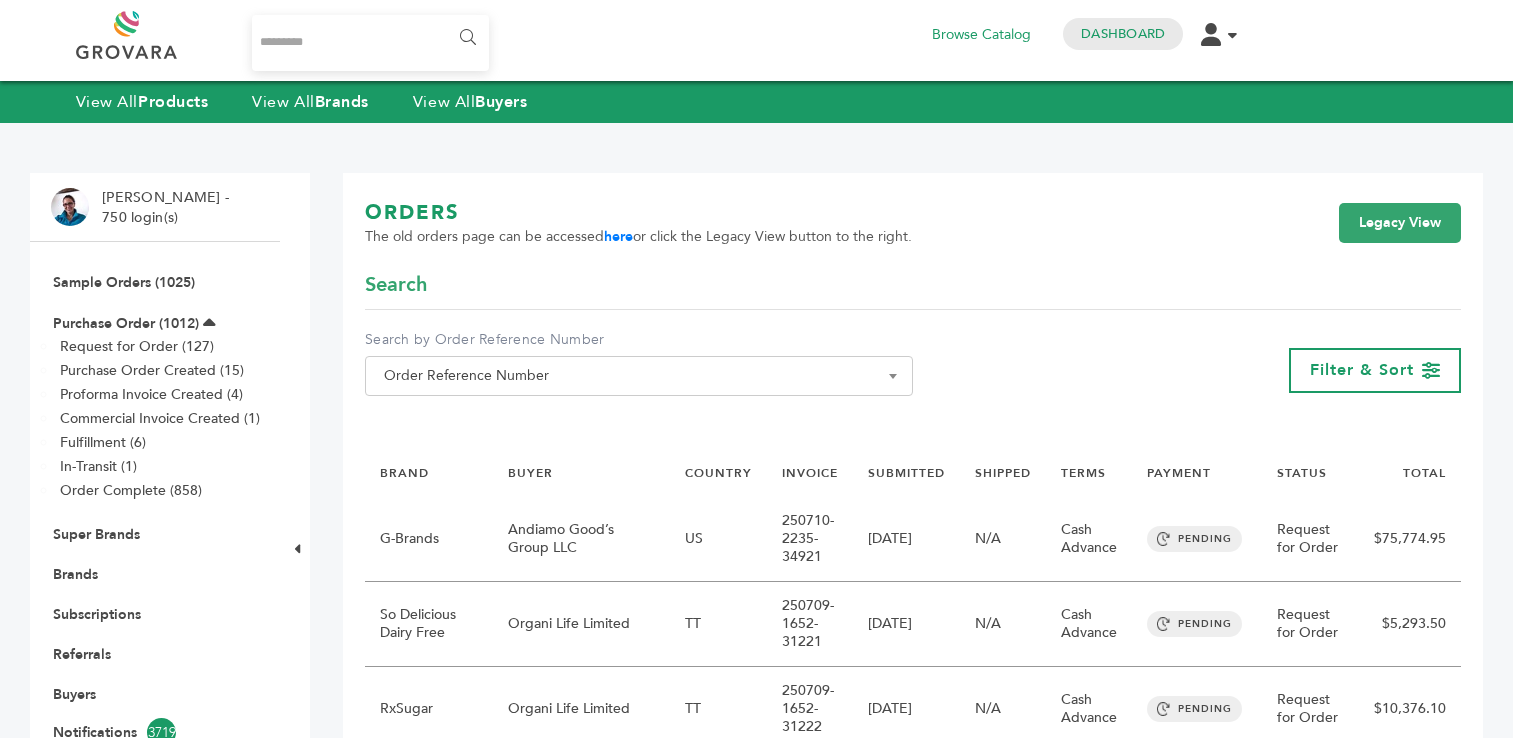 scroll, scrollTop: 0, scrollLeft: 0, axis: both 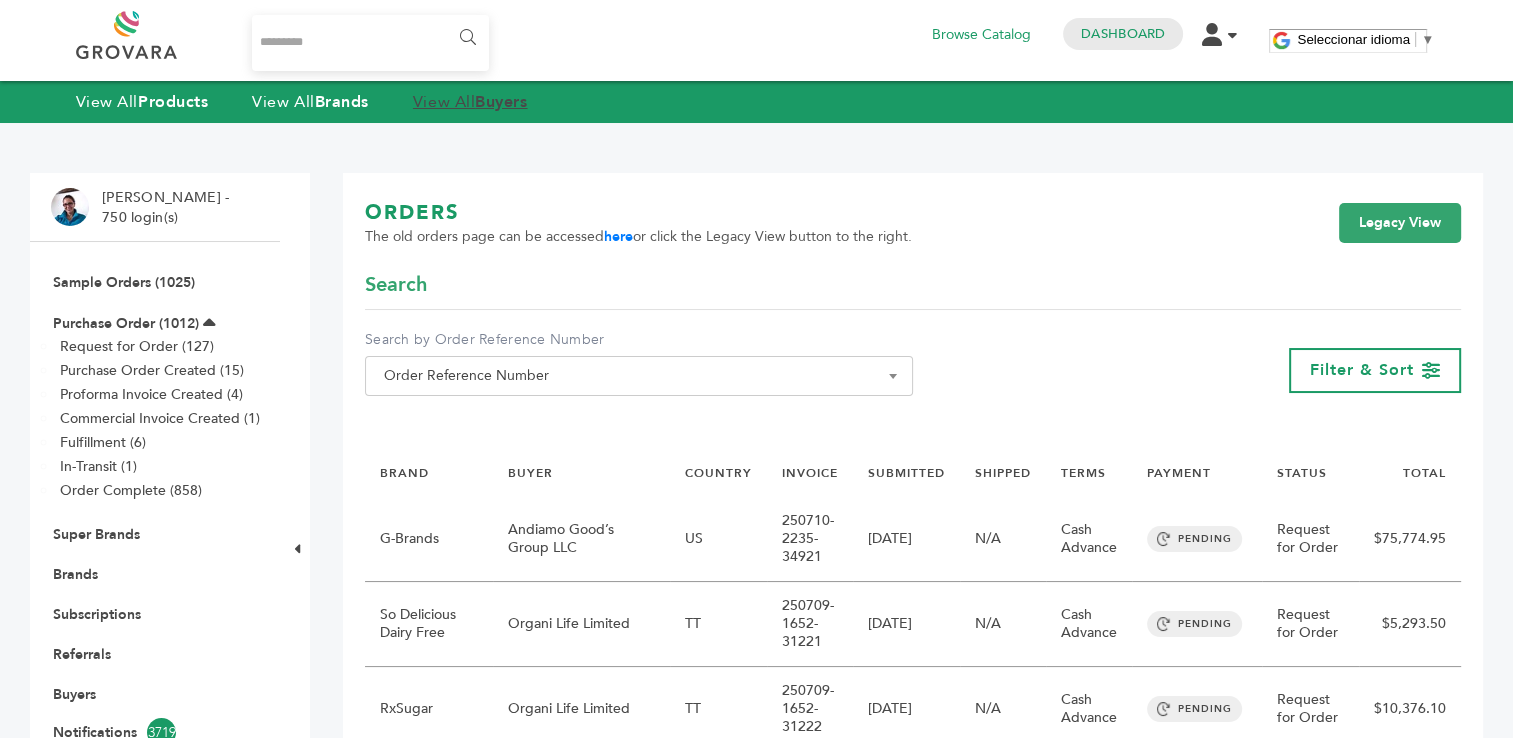 click on "View All  Buyers" at bounding box center [470, 102] 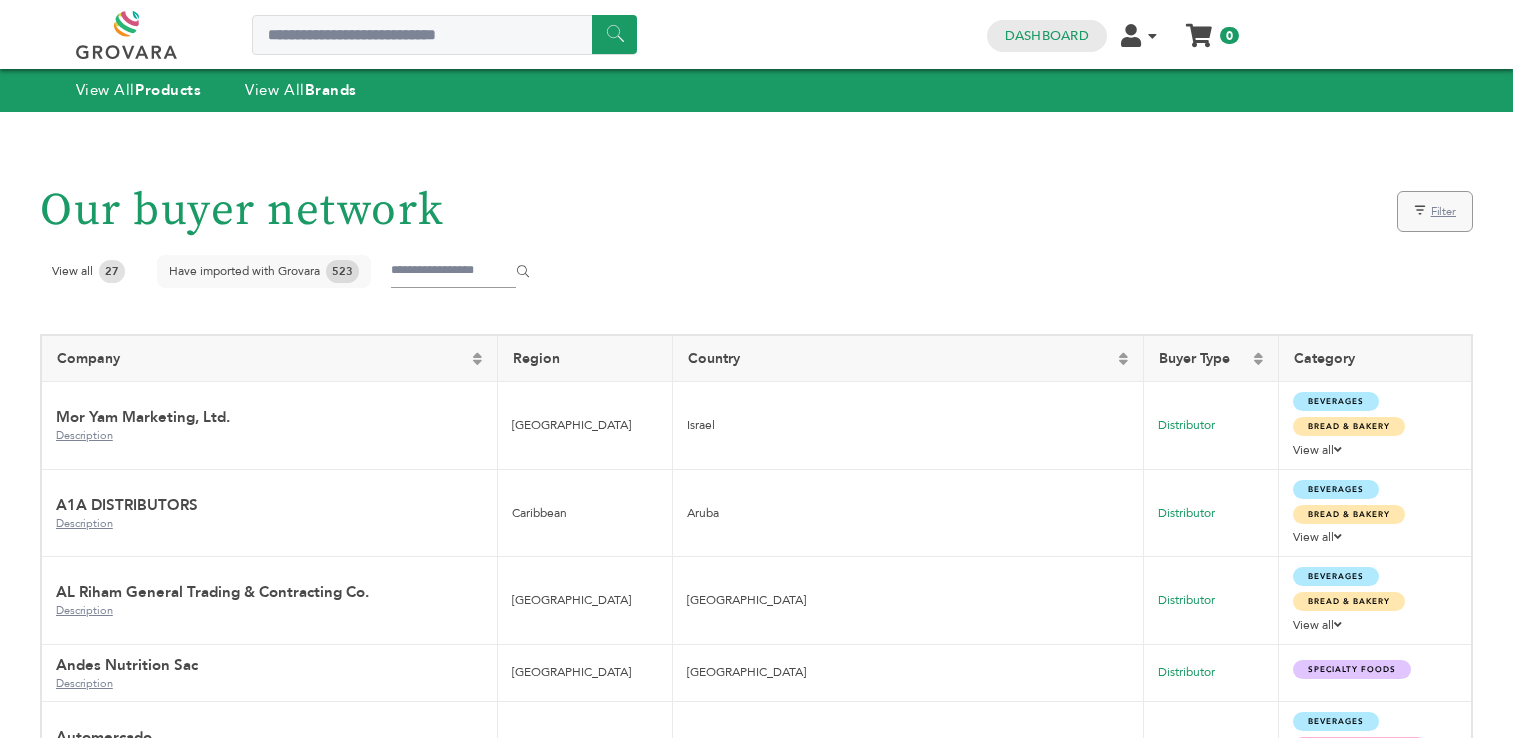 scroll, scrollTop: 0, scrollLeft: 0, axis: both 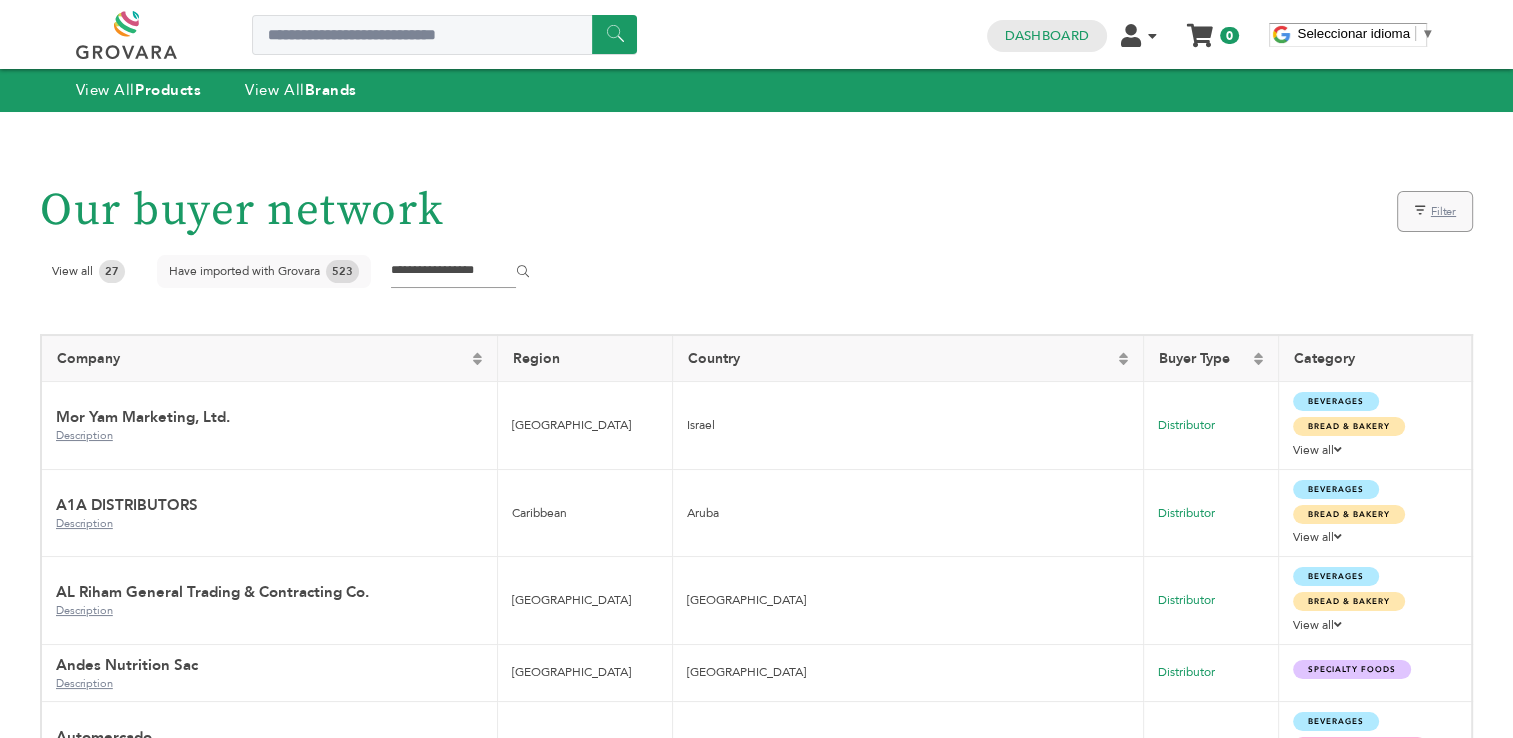 click at bounding box center [453, 271] 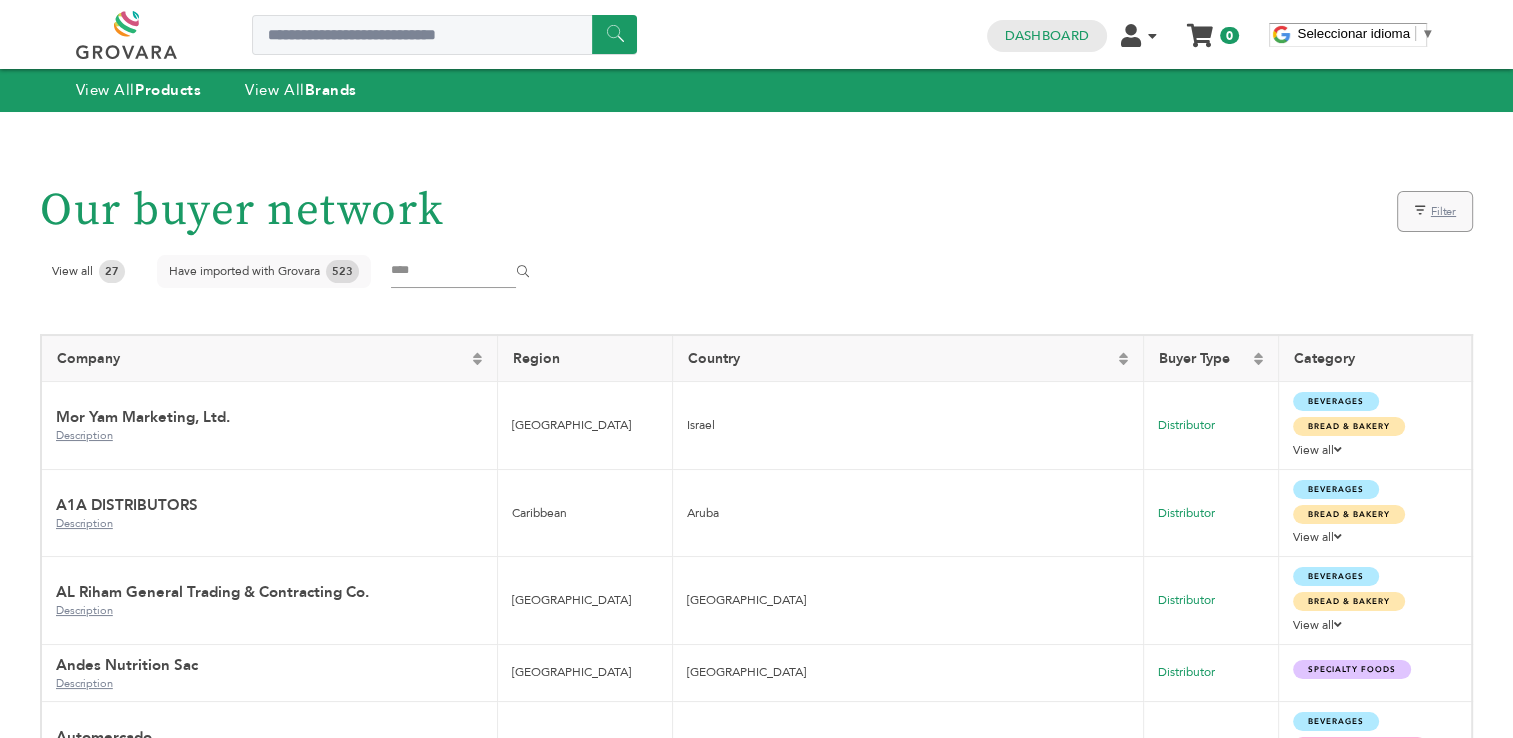 type on "****" 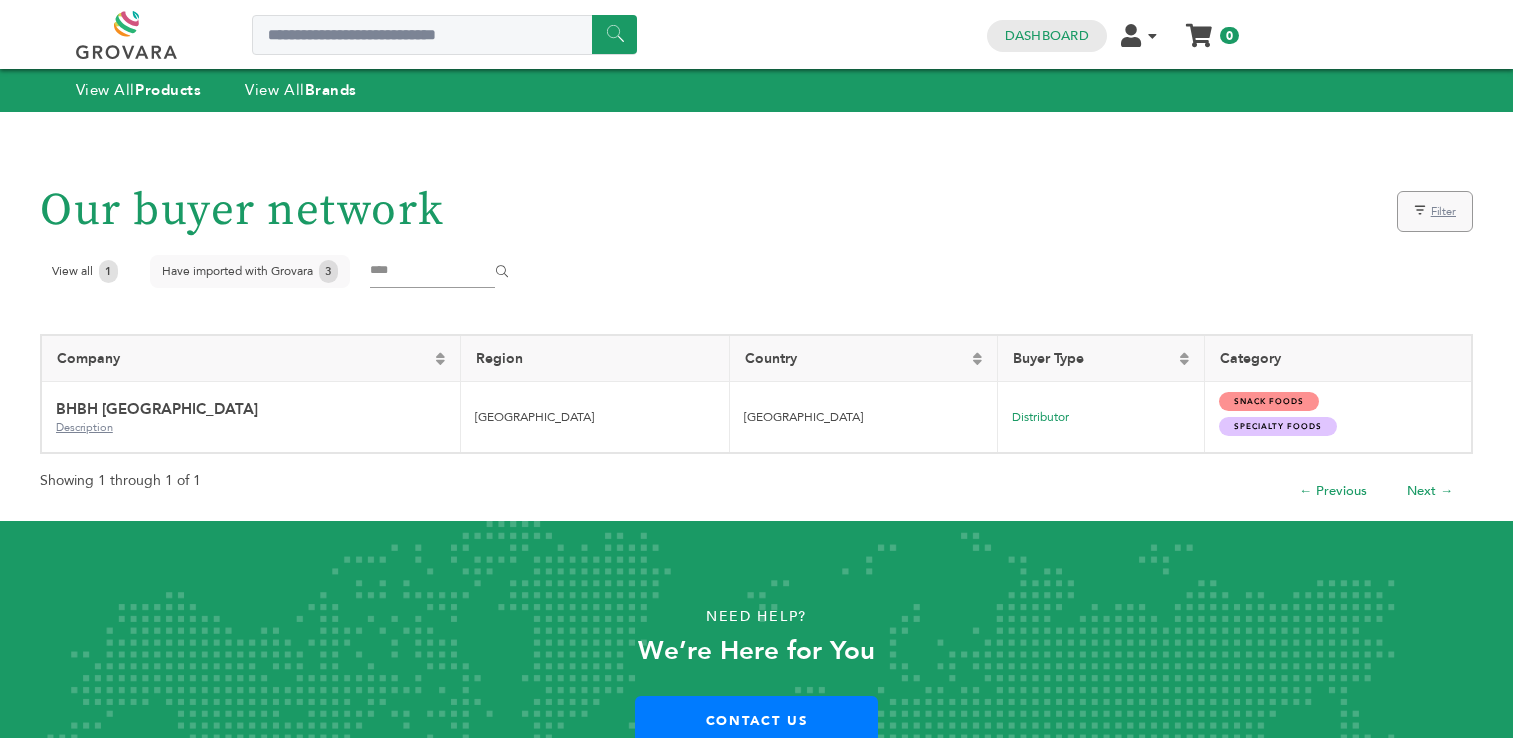 scroll, scrollTop: 0, scrollLeft: 0, axis: both 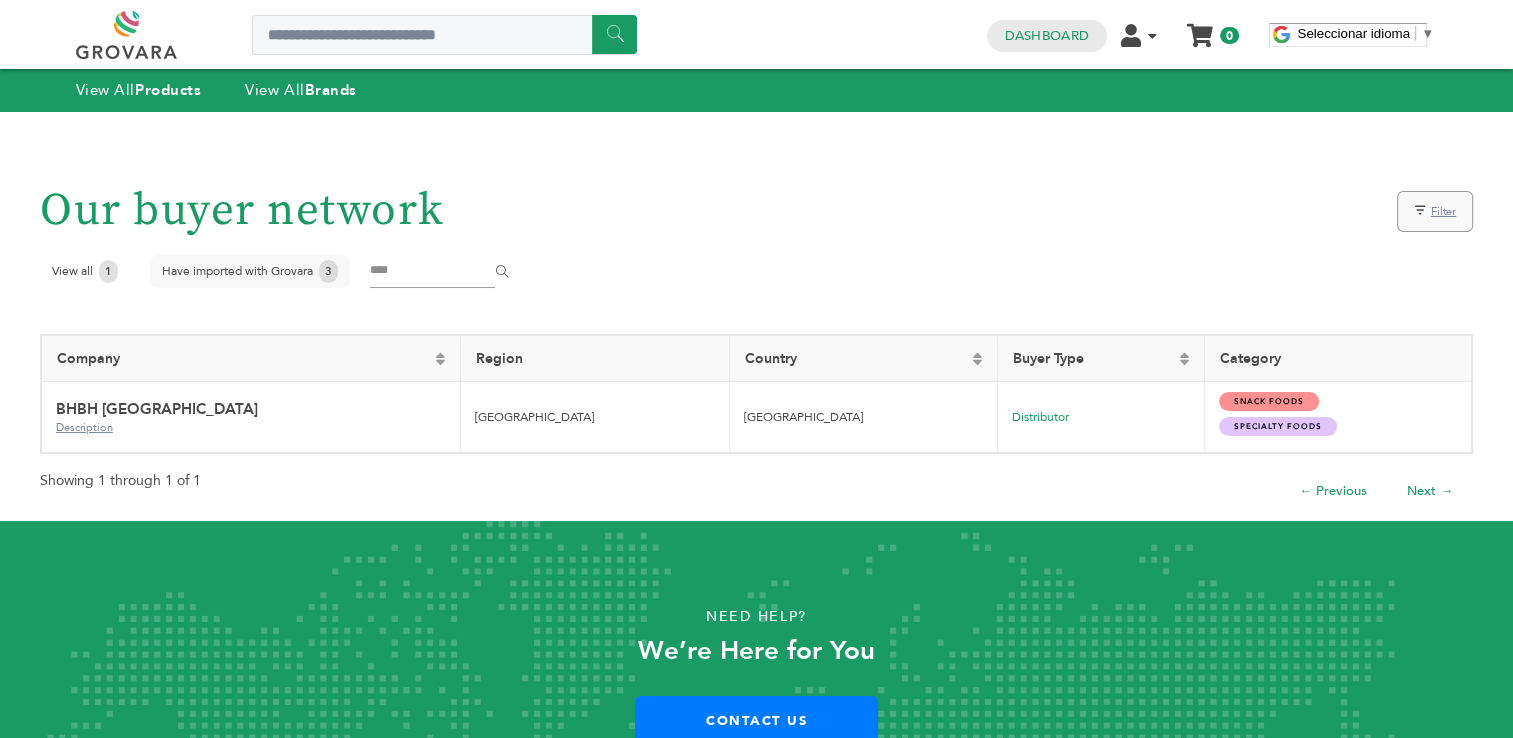 click on "****" at bounding box center (432, 271) 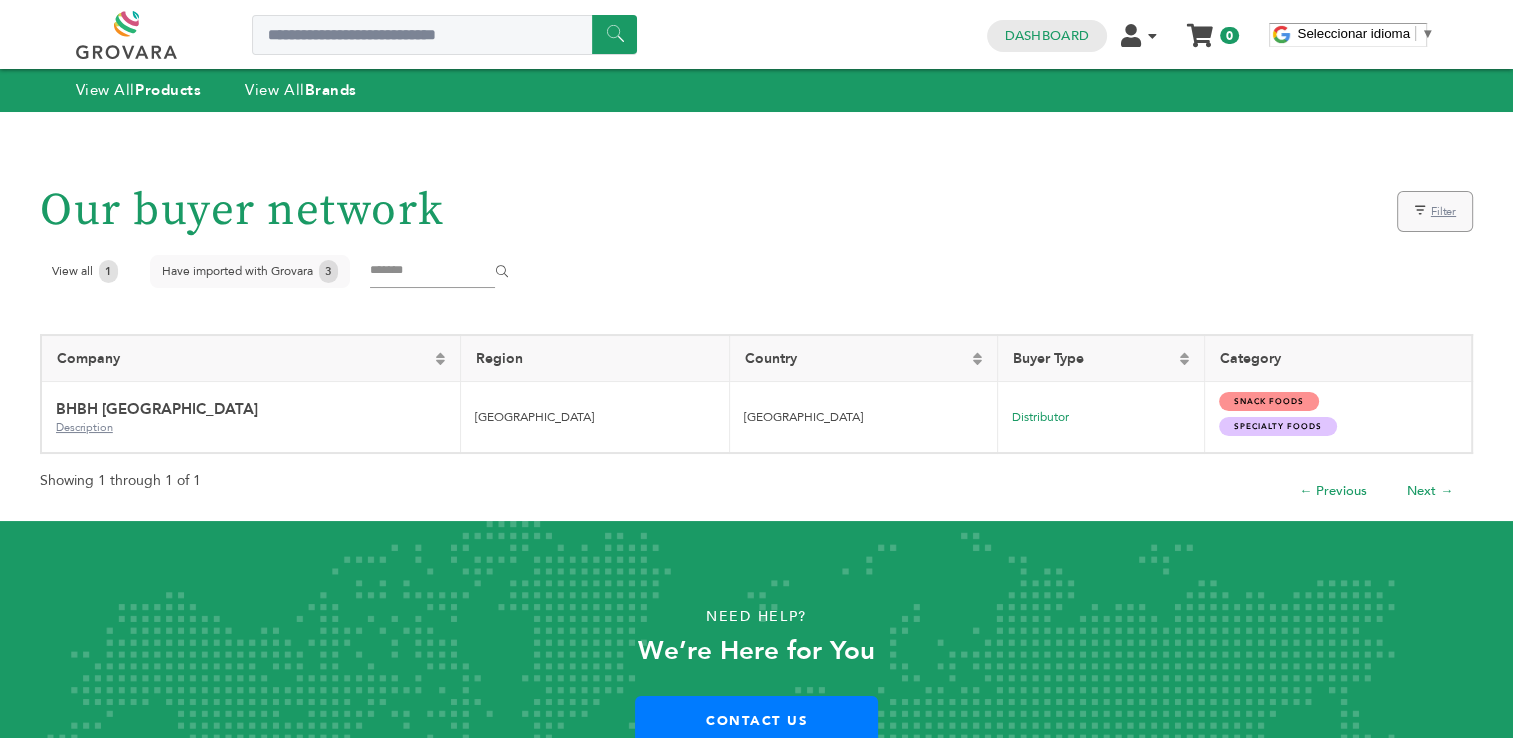 type on "*******" 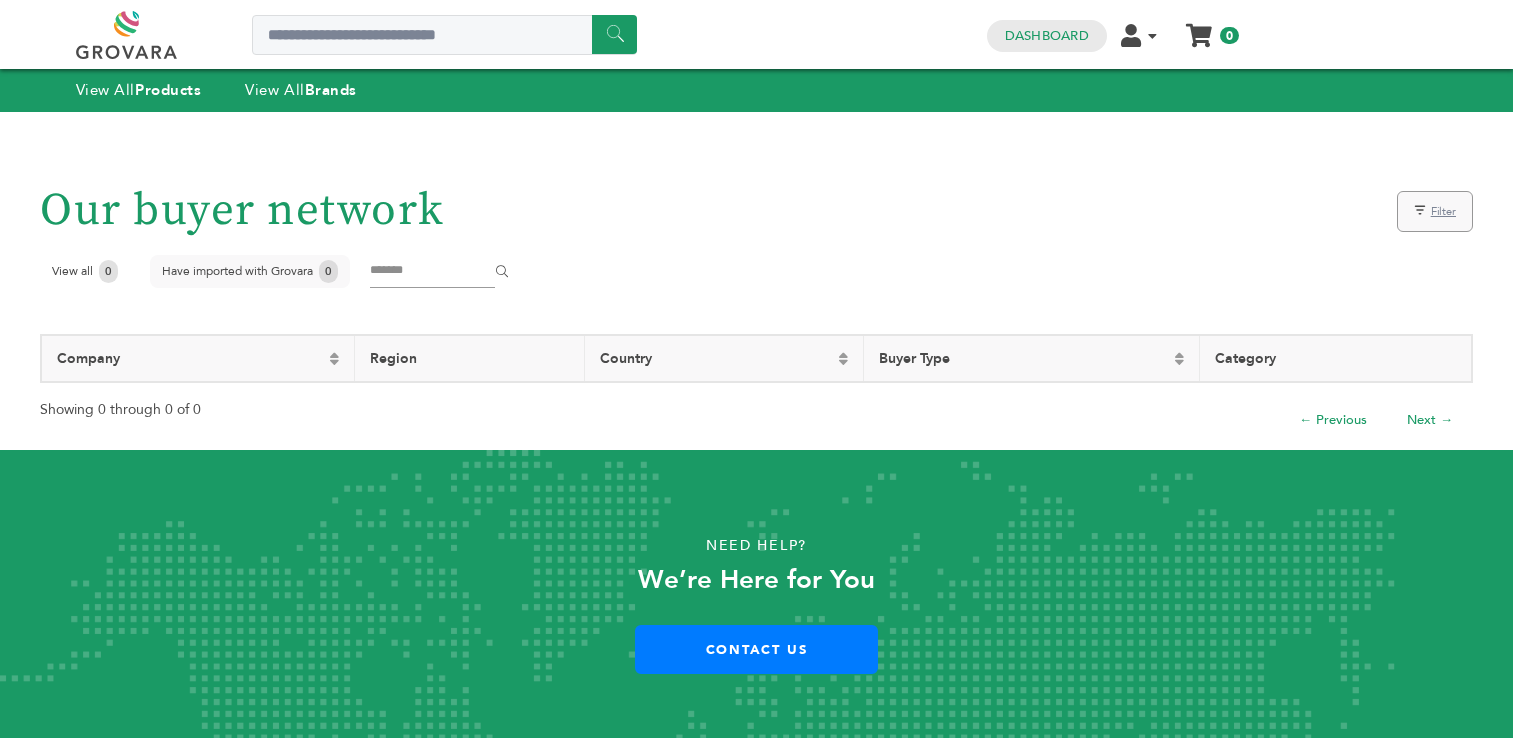 scroll, scrollTop: 0, scrollLeft: 0, axis: both 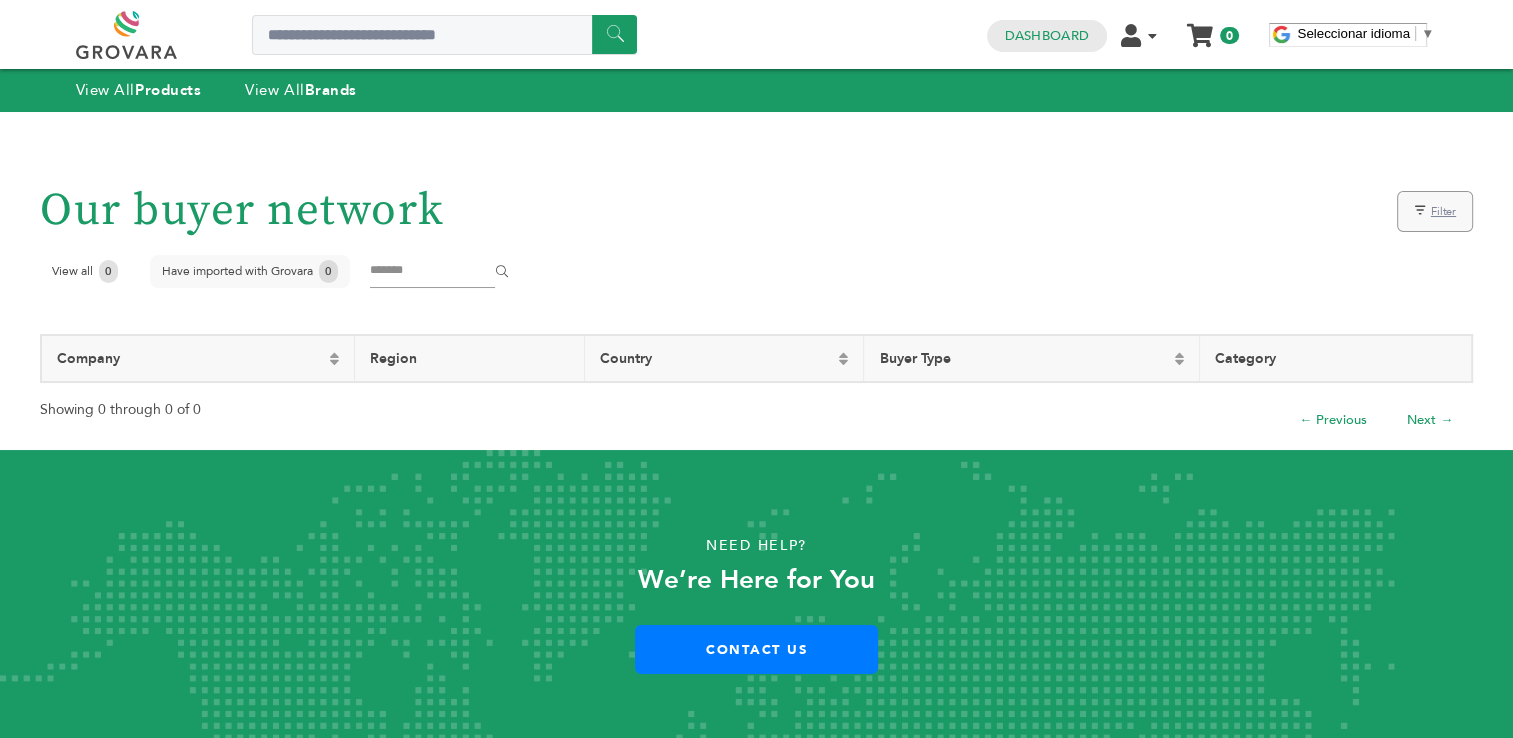 drag, startPoint x: 444, startPoint y: 272, endPoint x: 340, endPoint y: 270, distance: 104.019226 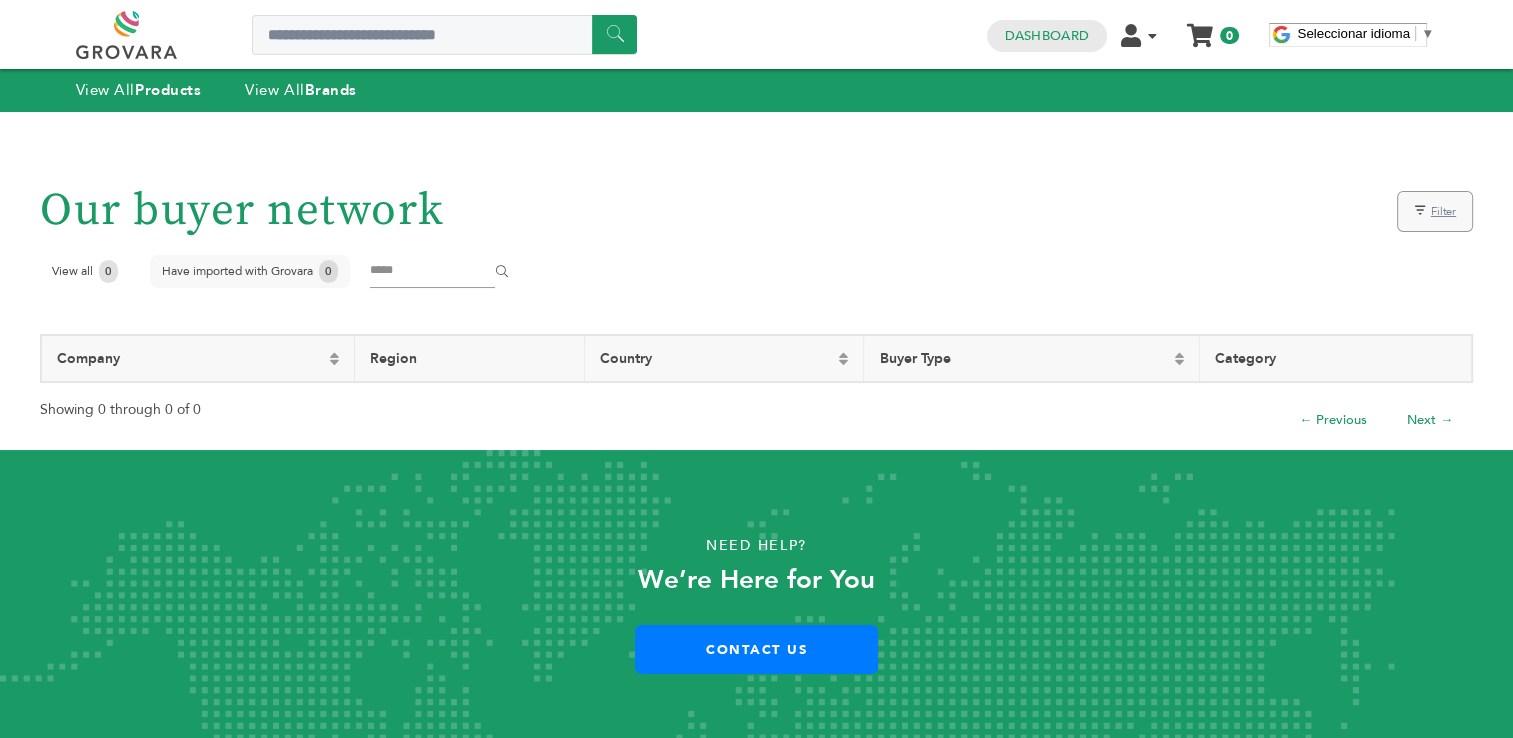 type on "*****" 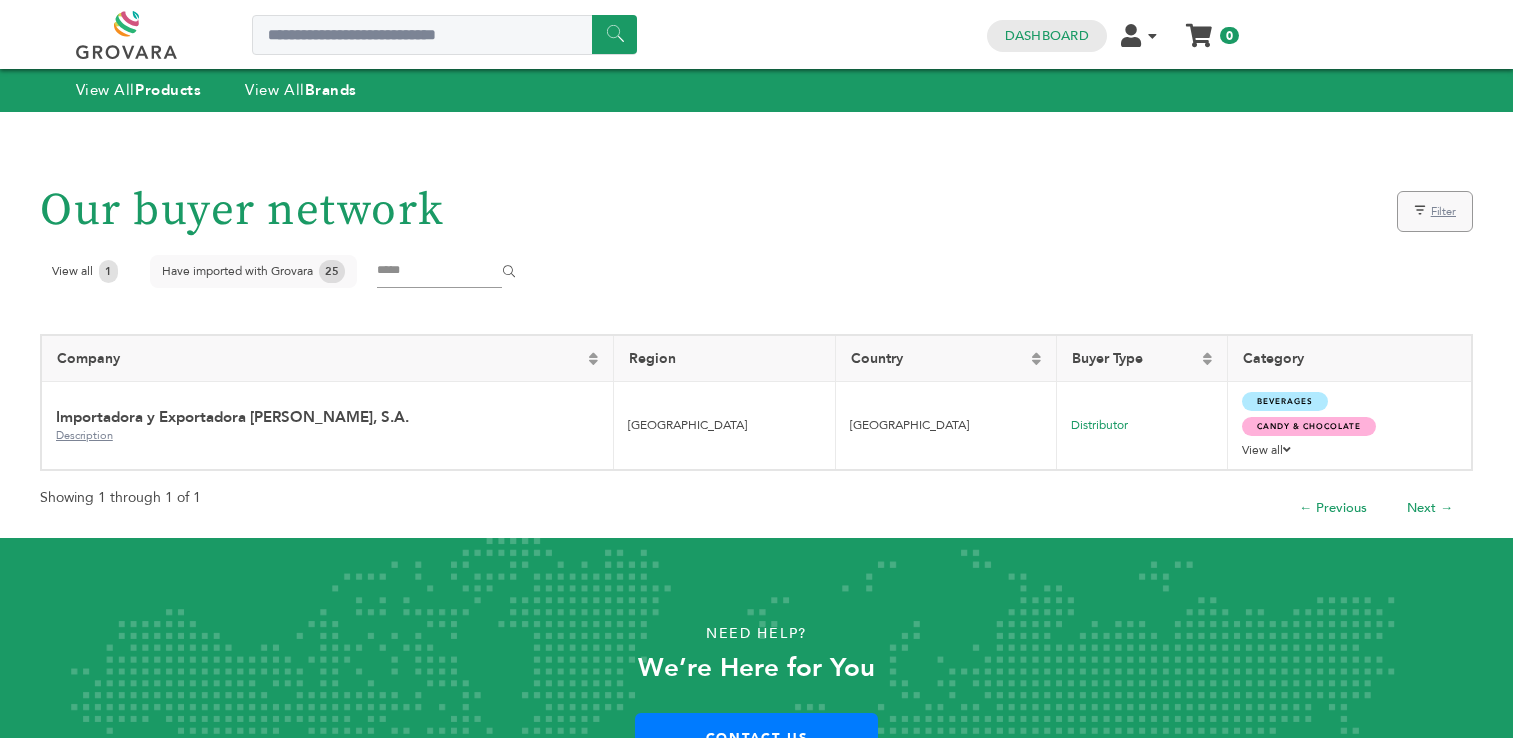scroll, scrollTop: 0, scrollLeft: 0, axis: both 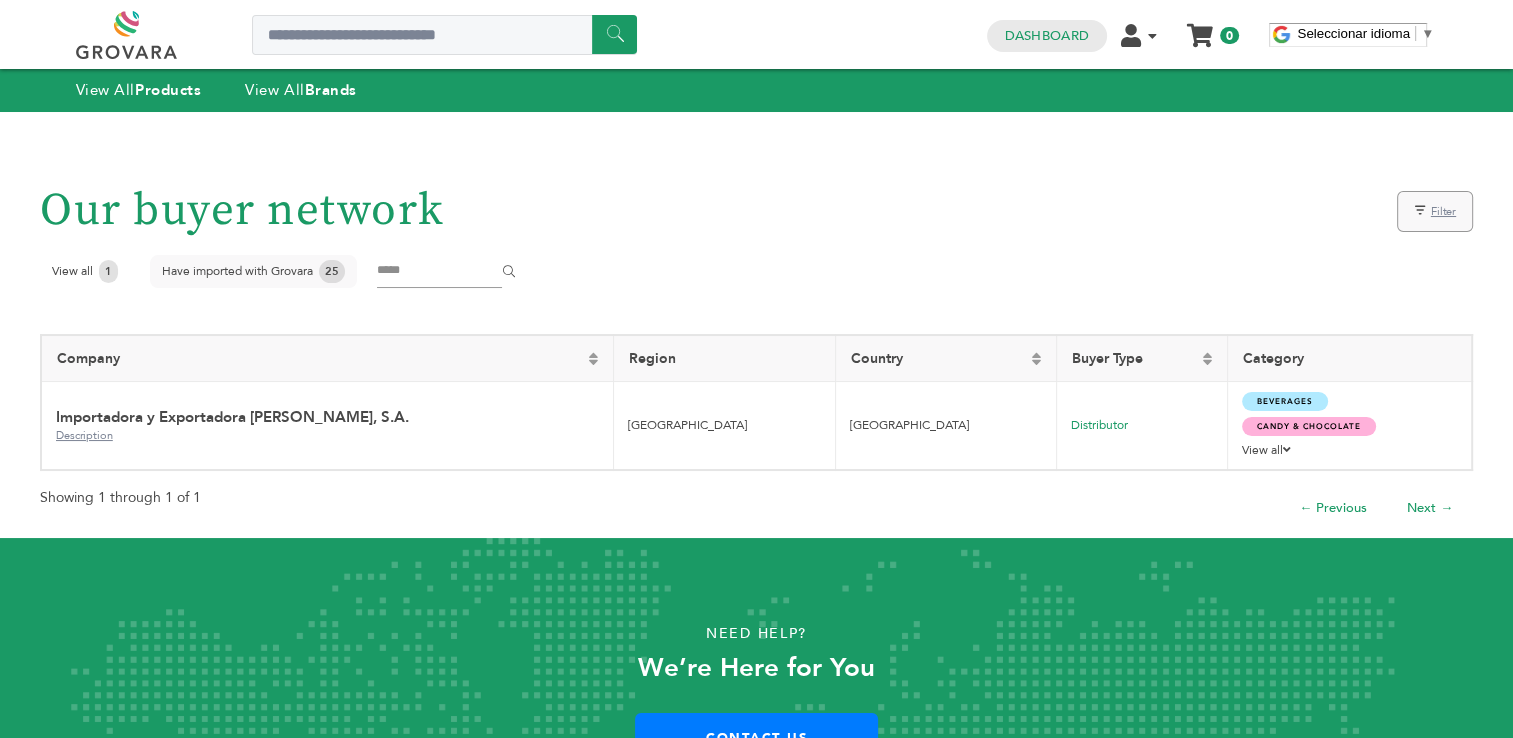 drag, startPoint x: 430, startPoint y: 270, endPoint x: 326, endPoint y: 254, distance: 105.22357 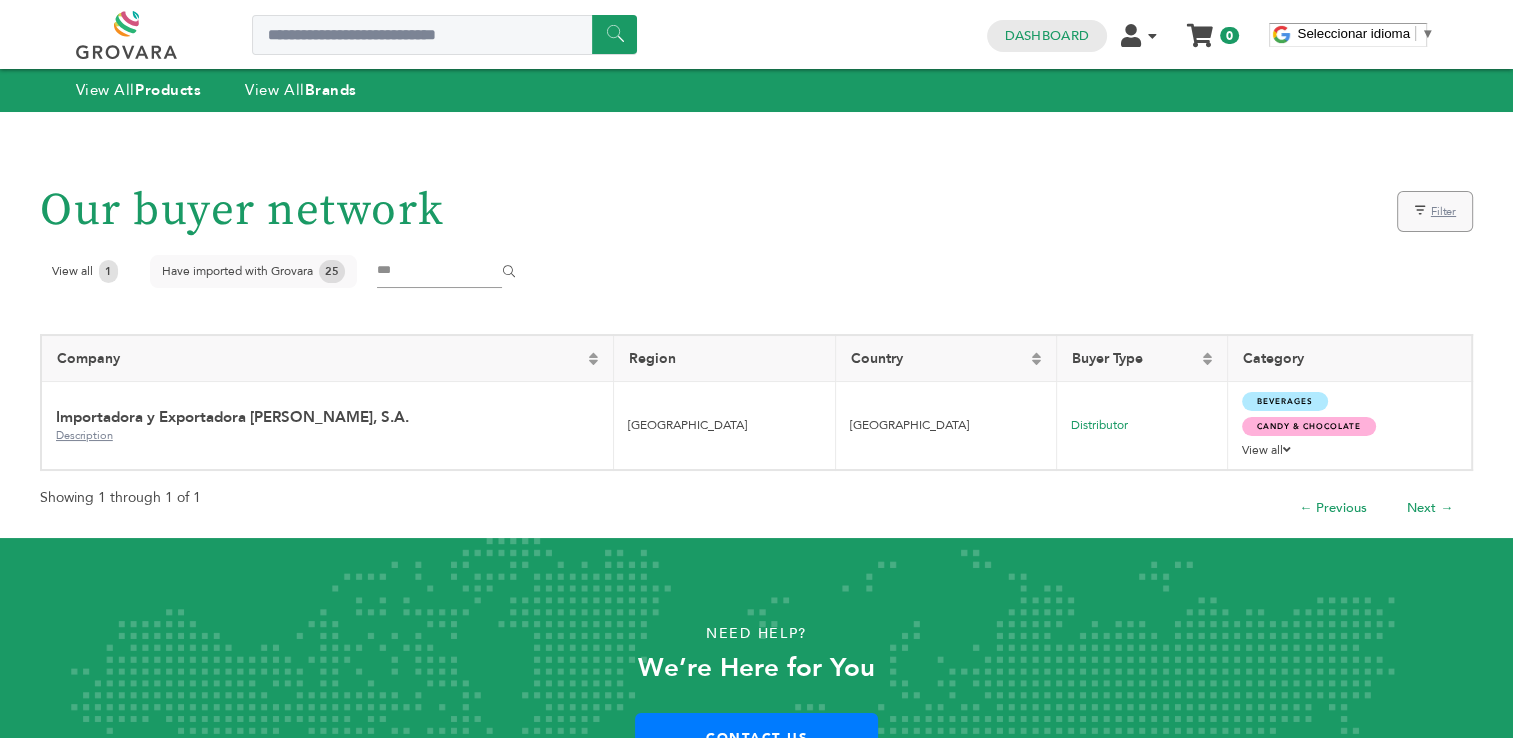 type on "***" 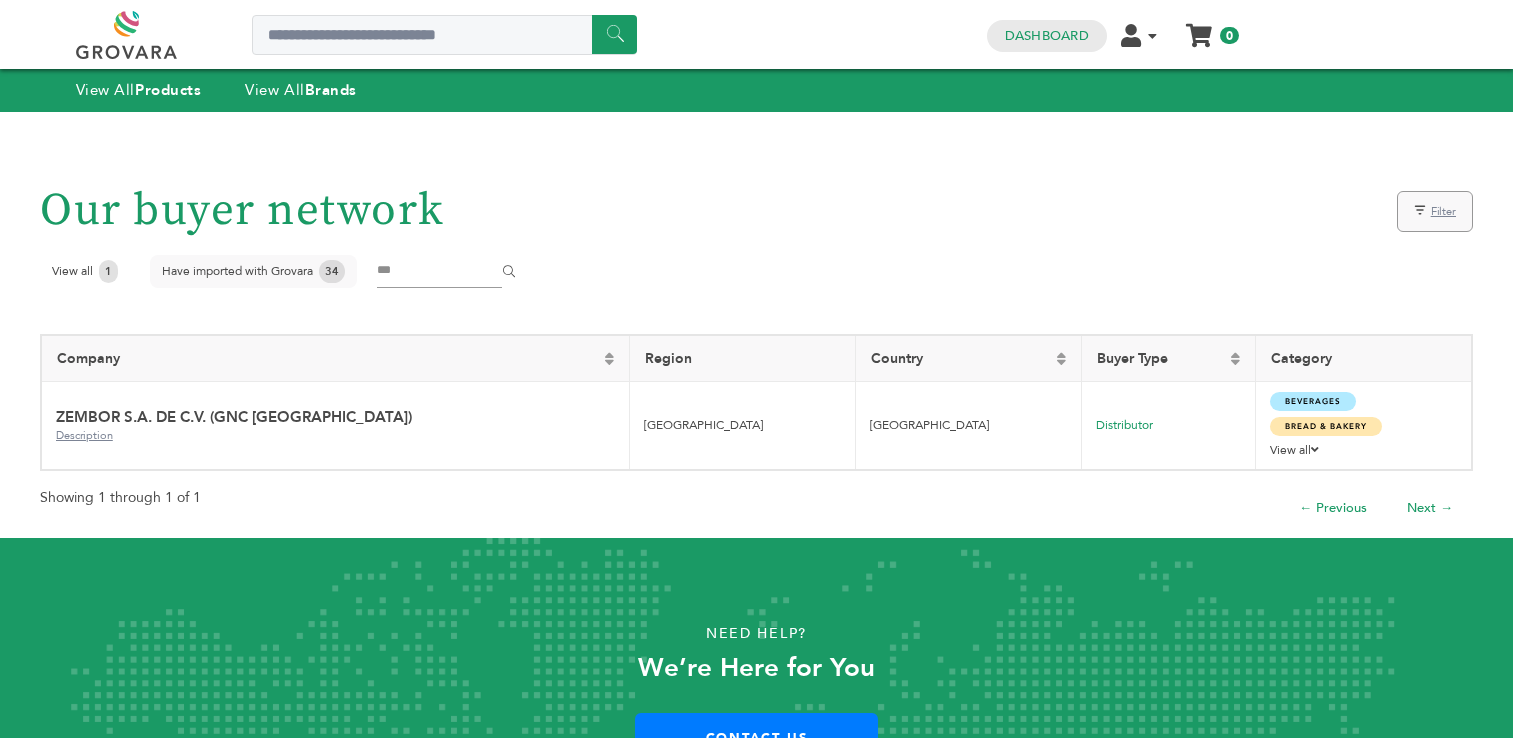 scroll, scrollTop: 0, scrollLeft: 0, axis: both 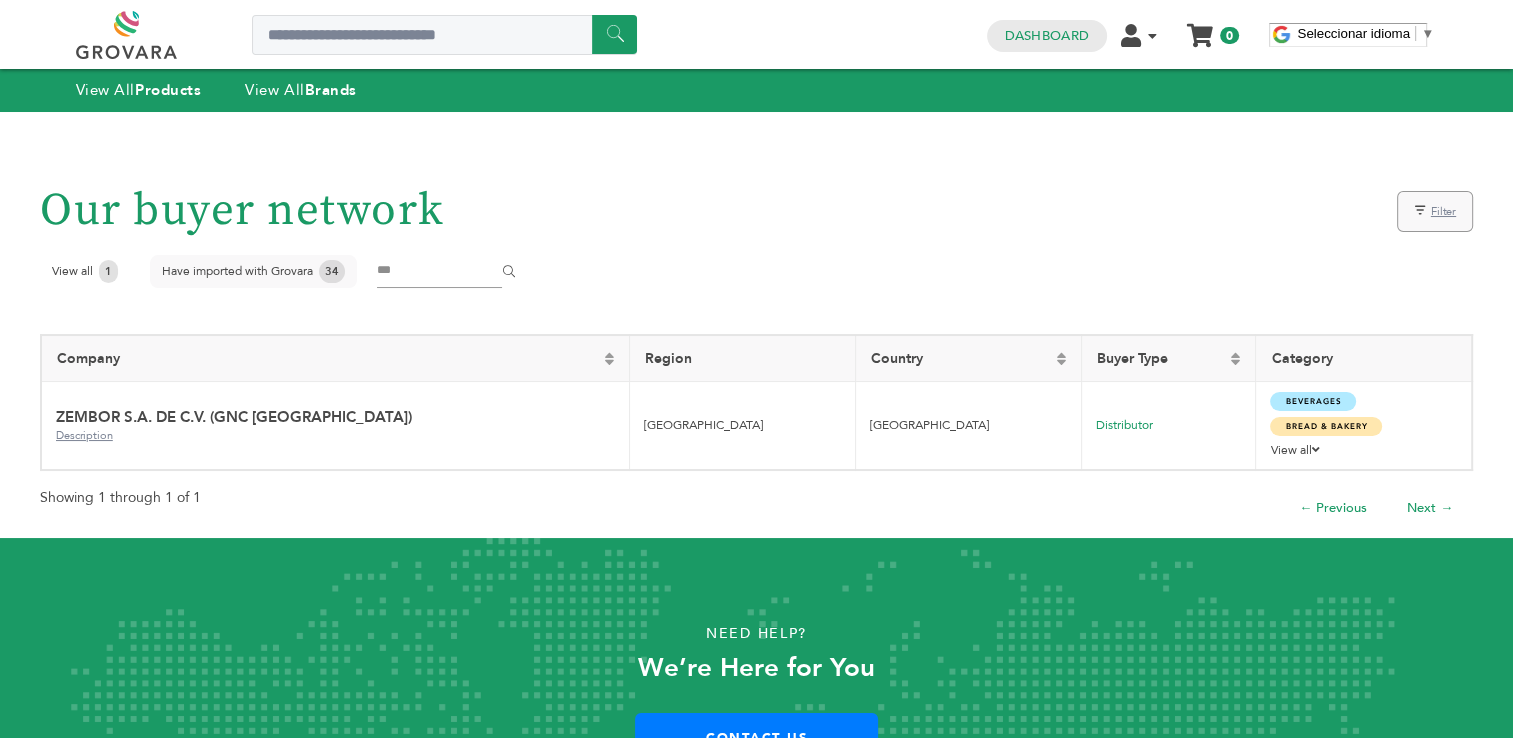 drag, startPoint x: 420, startPoint y: 270, endPoint x: 356, endPoint y: 267, distance: 64.070274 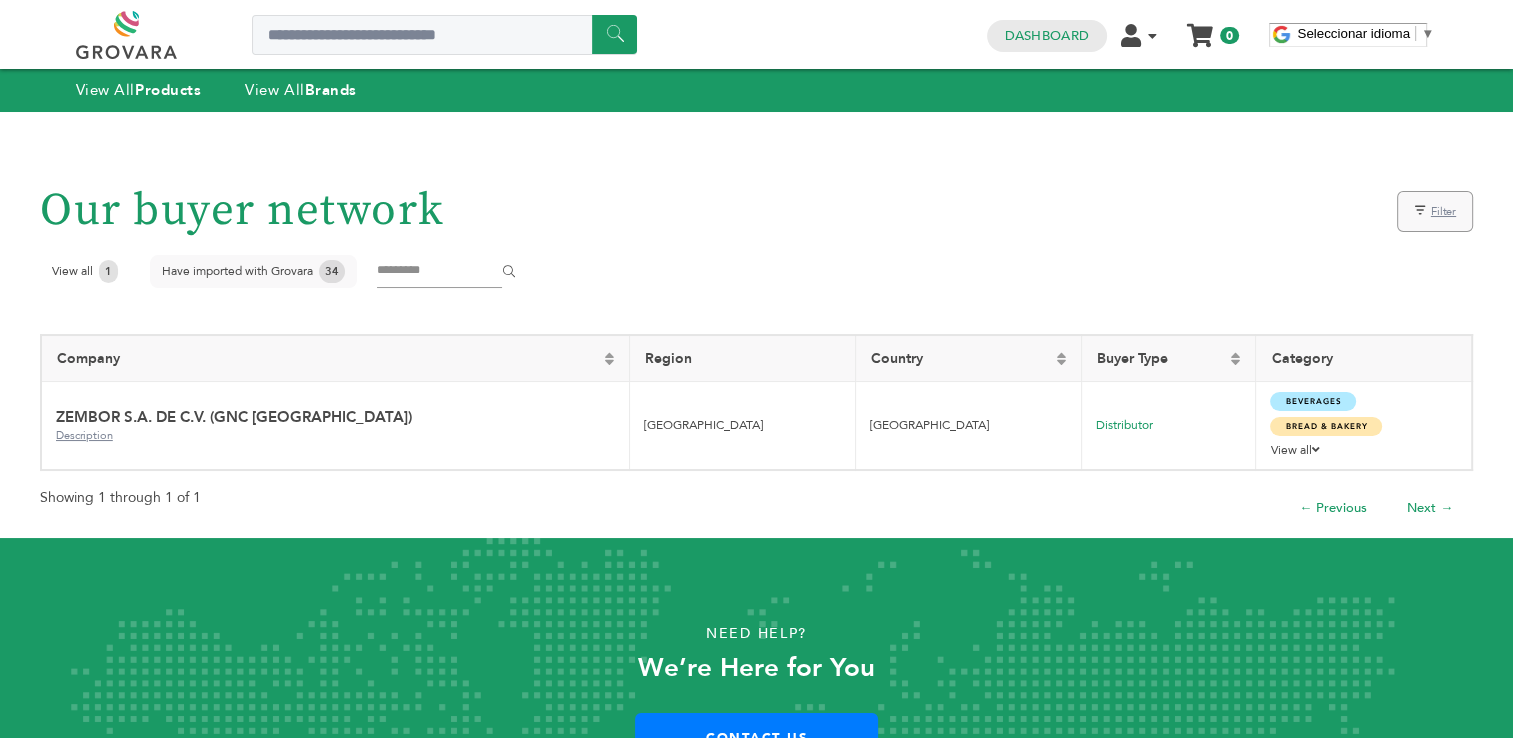type on "*********" 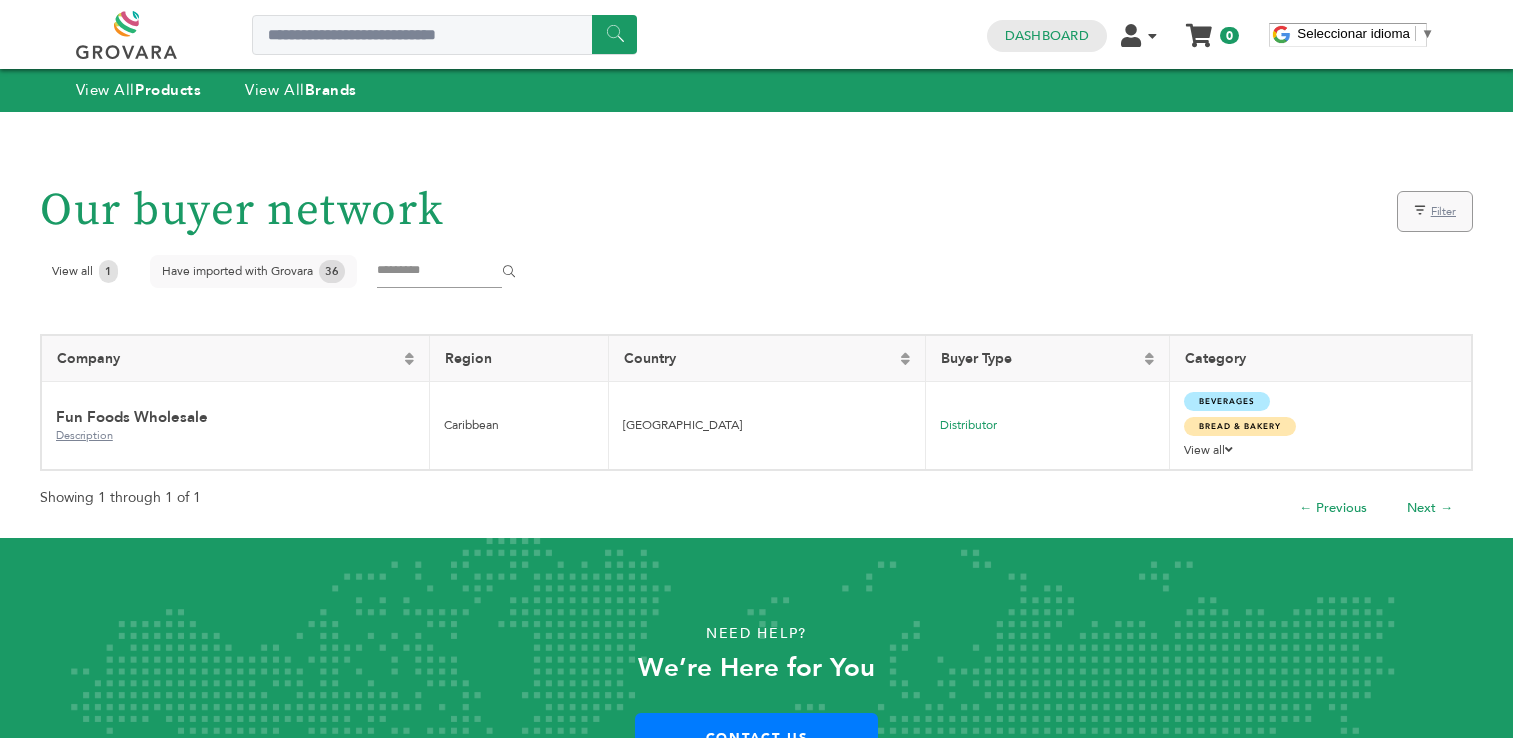 scroll, scrollTop: 0, scrollLeft: 0, axis: both 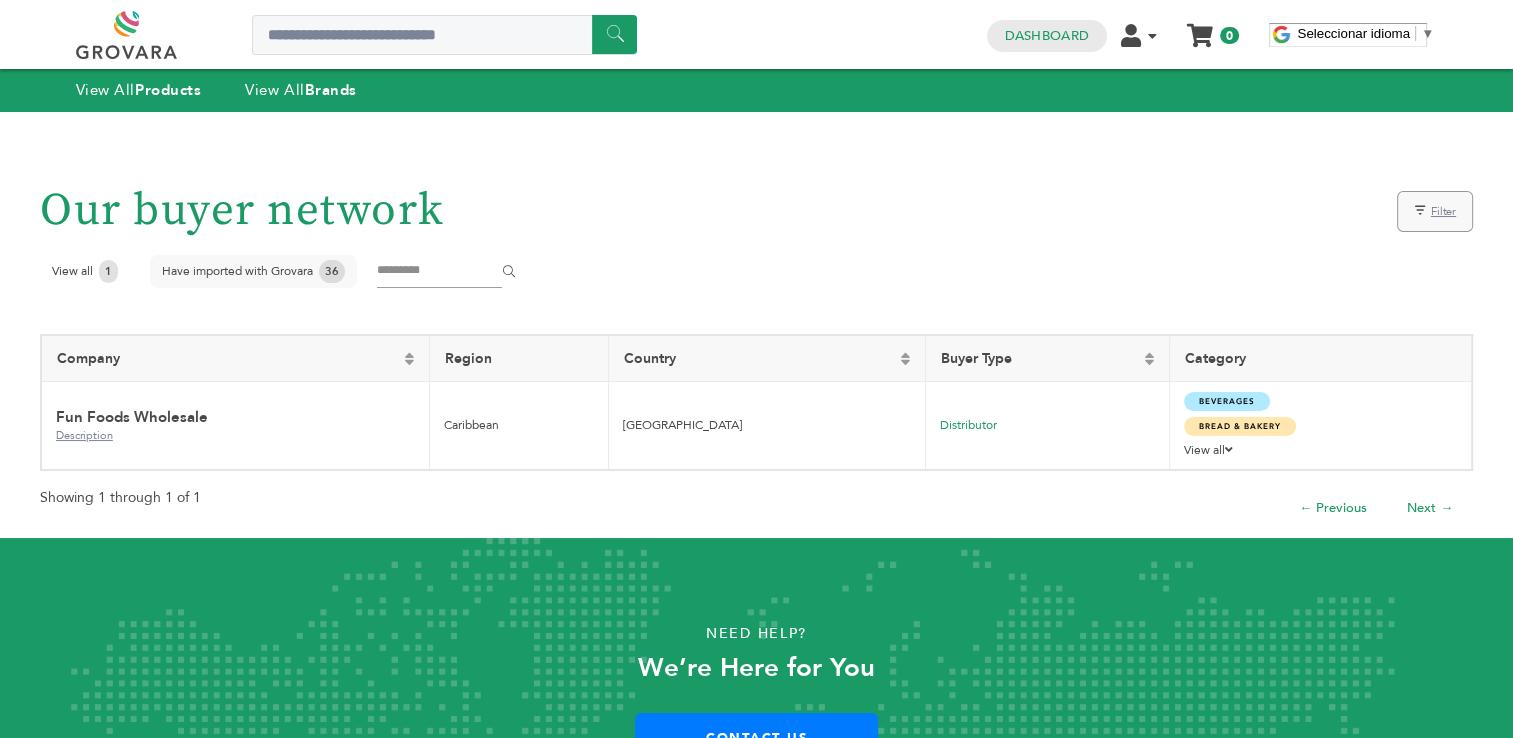 drag, startPoint x: 437, startPoint y: 268, endPoint x: 361, endPoint y: 273, distance: 76.1643 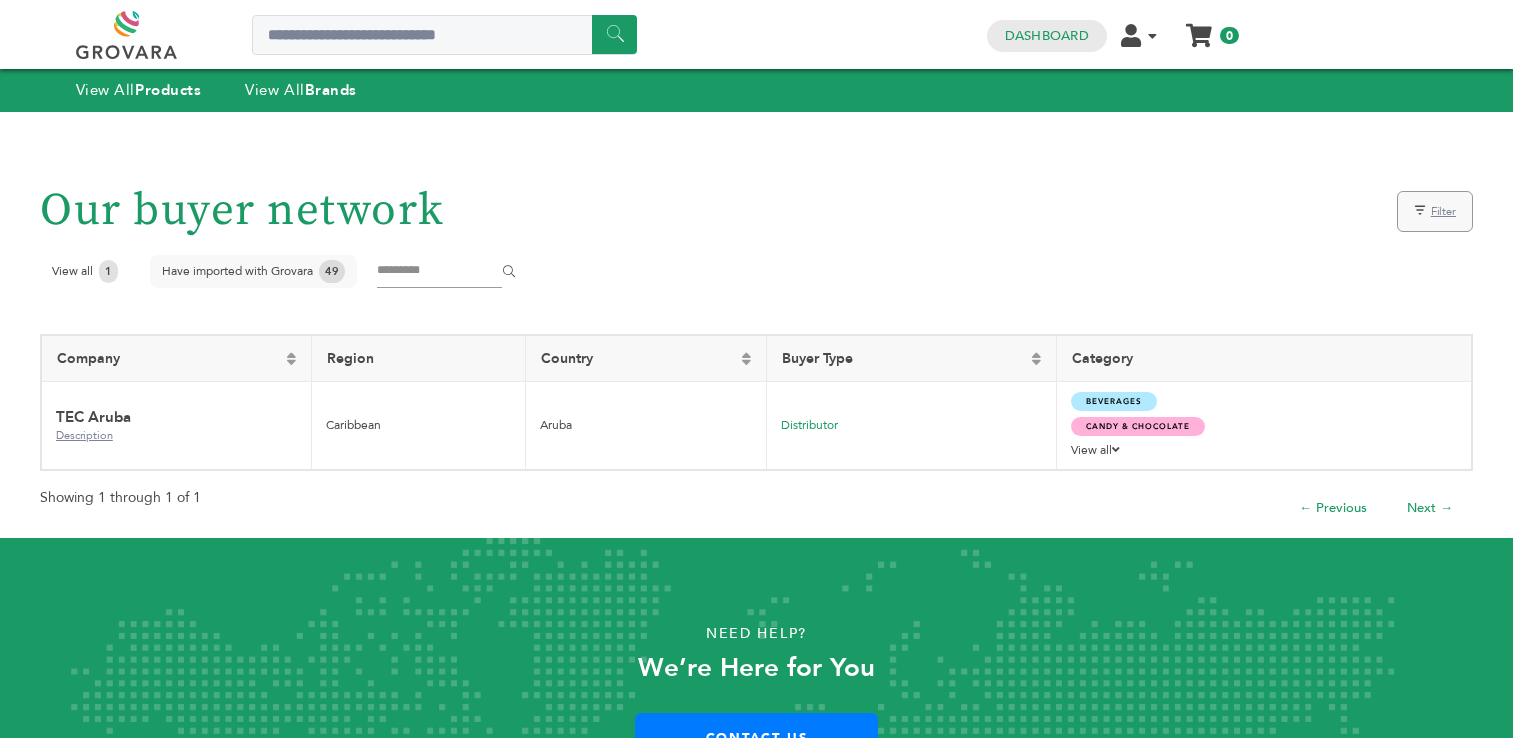 scroll, scrollTop: 0, scrollLeft: 0, axis: both 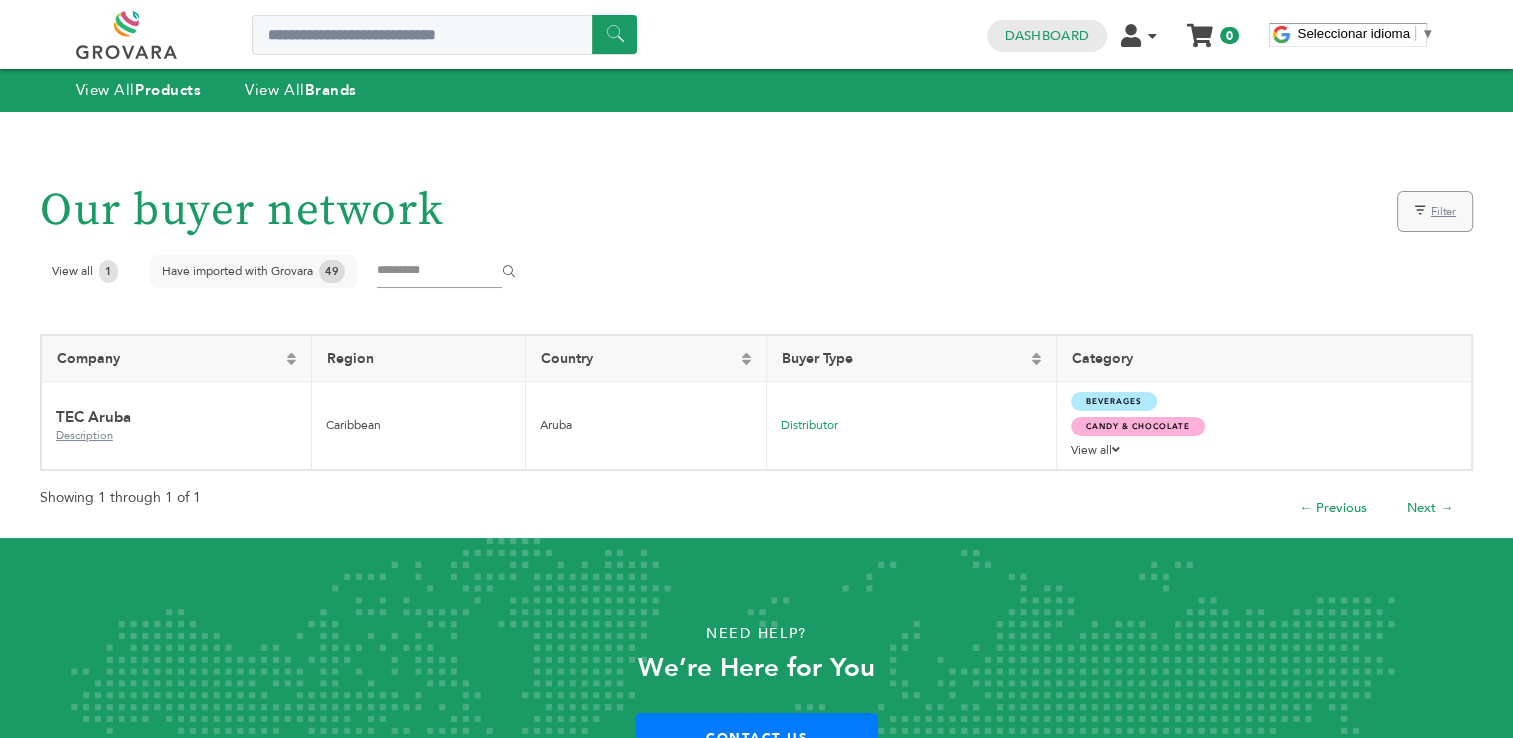 click on "Have imported with Grovara  49" at bounding box center [253, 271] 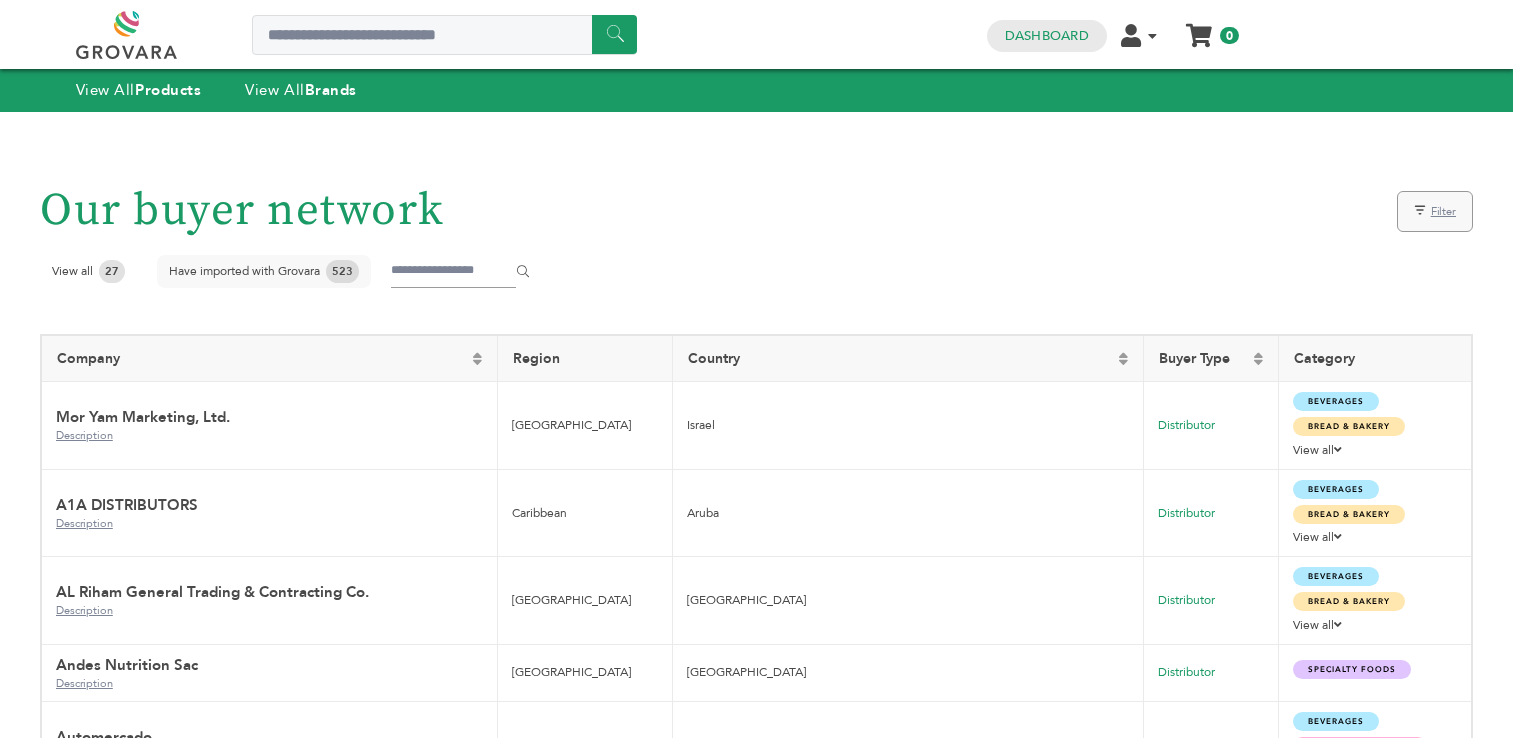 scroll, scrollTop: 0, scrollLeft: 0, axis: both 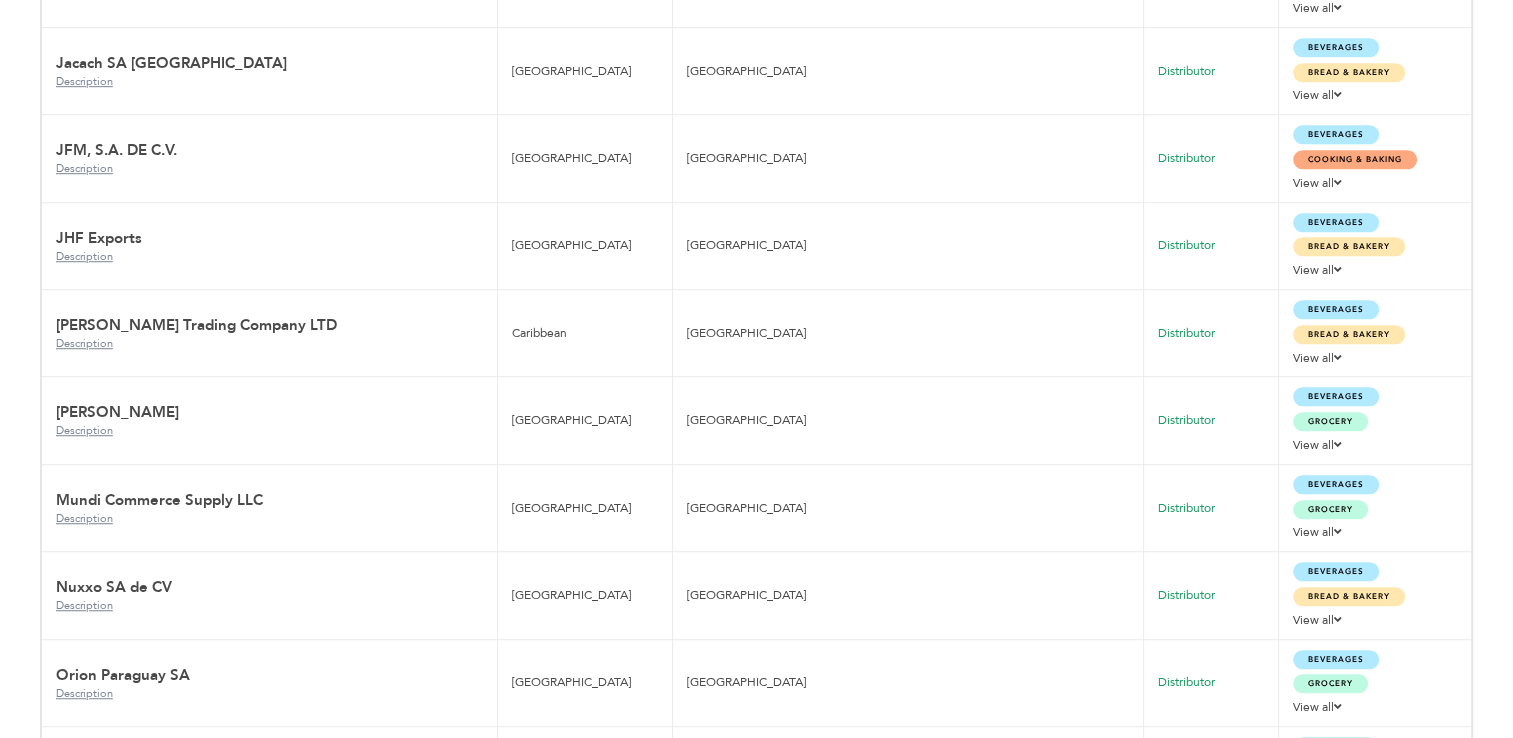 click at bounding box center (1338, 445) 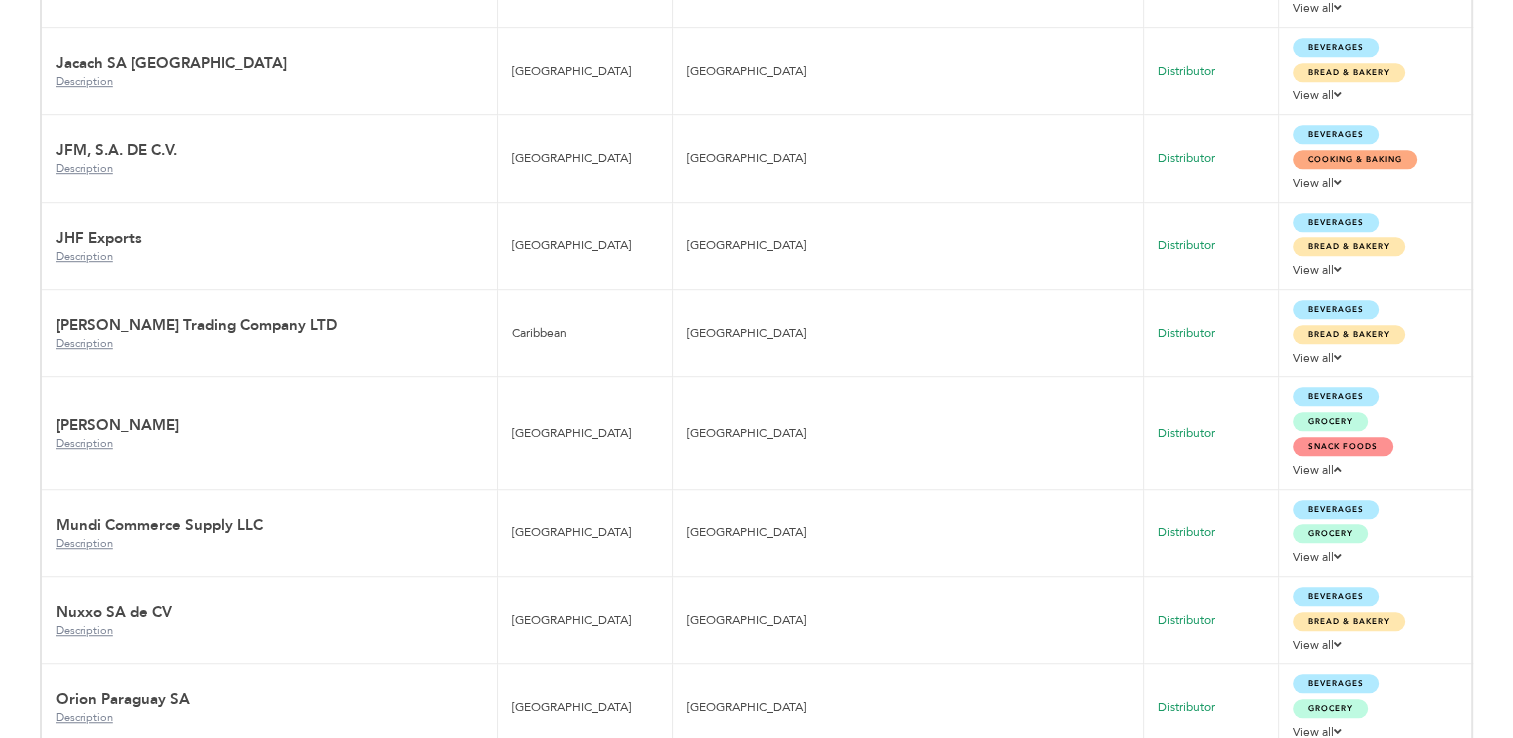 click on "Description" at bounding box center (269, 443) 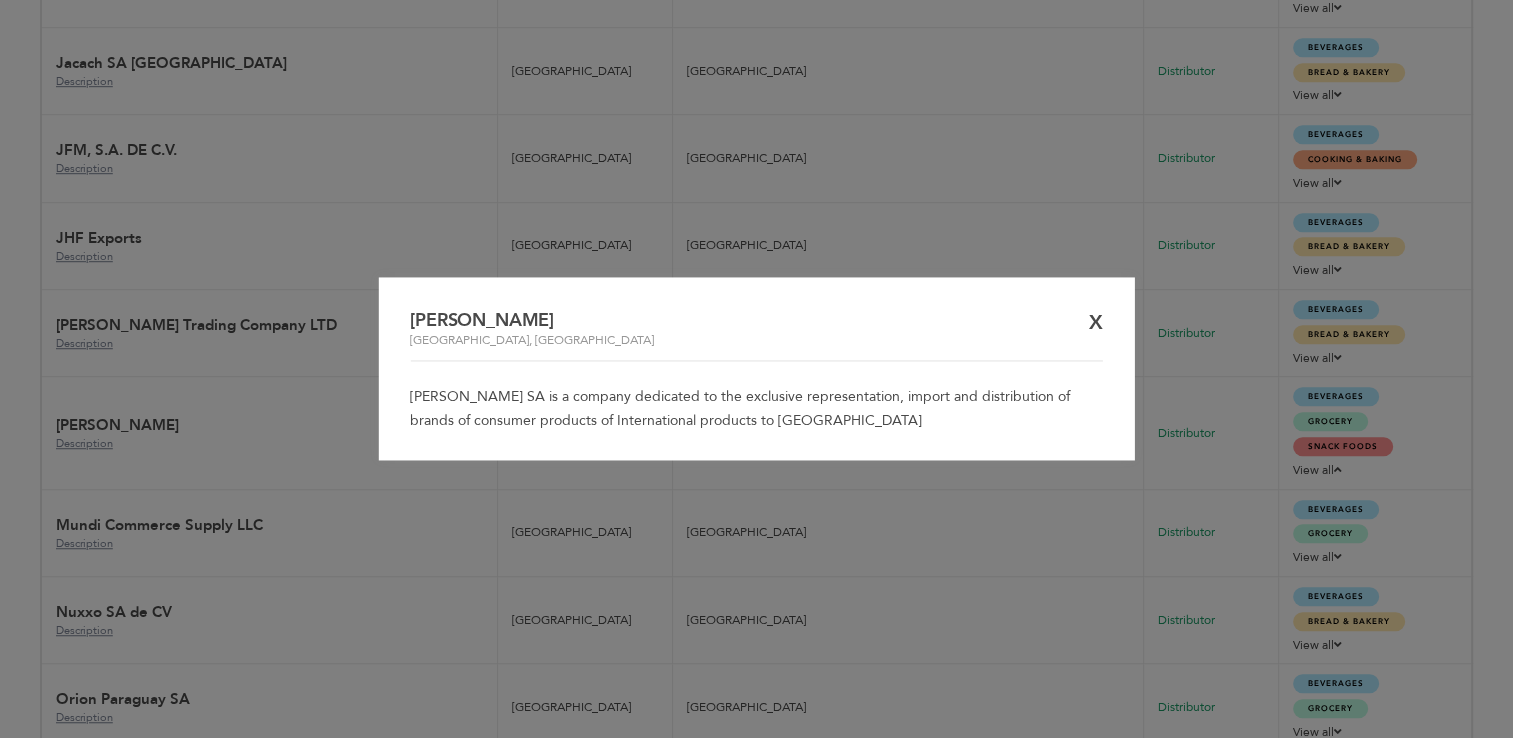 click on "X" at bounding box center [1096, 323] 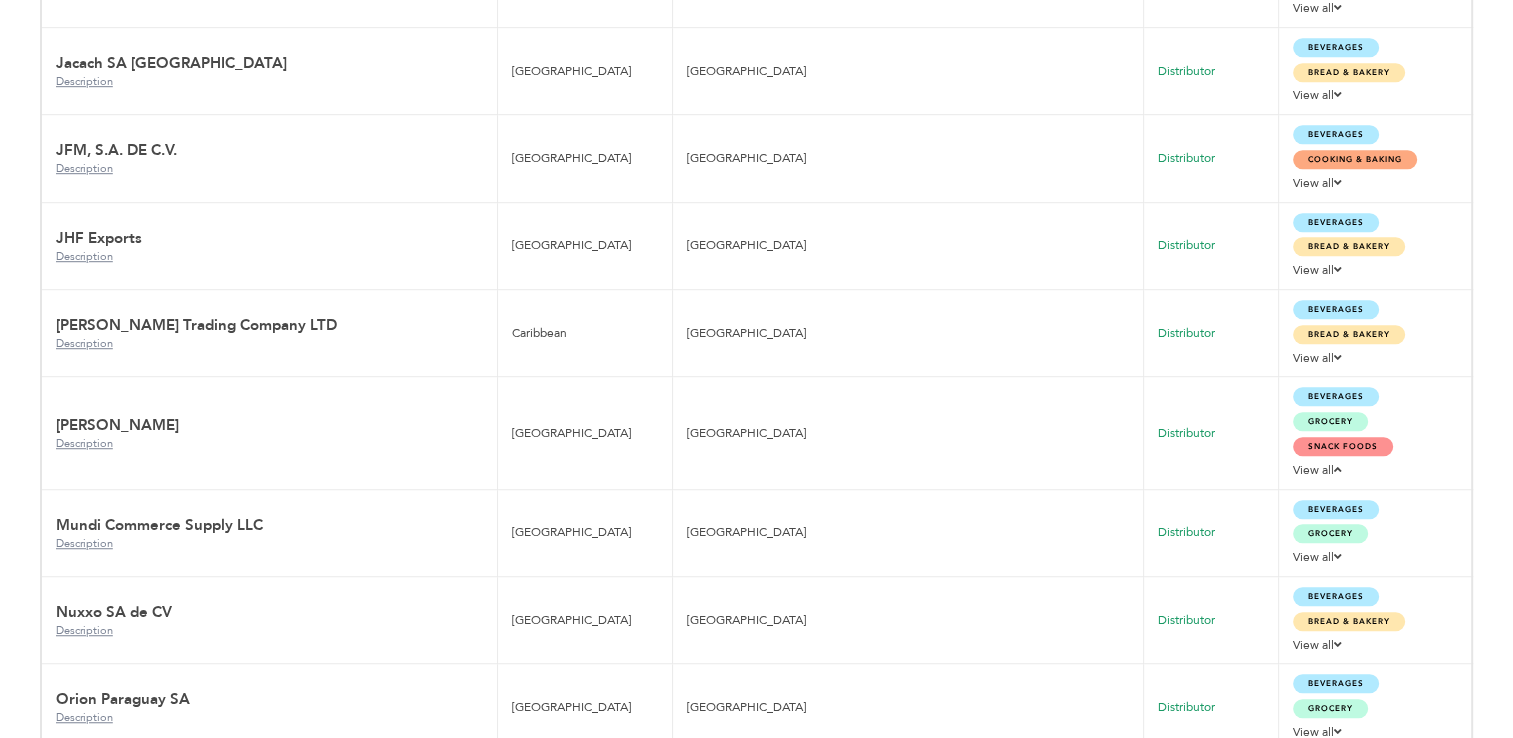 click on "Description" at bounding box center (269, 630) 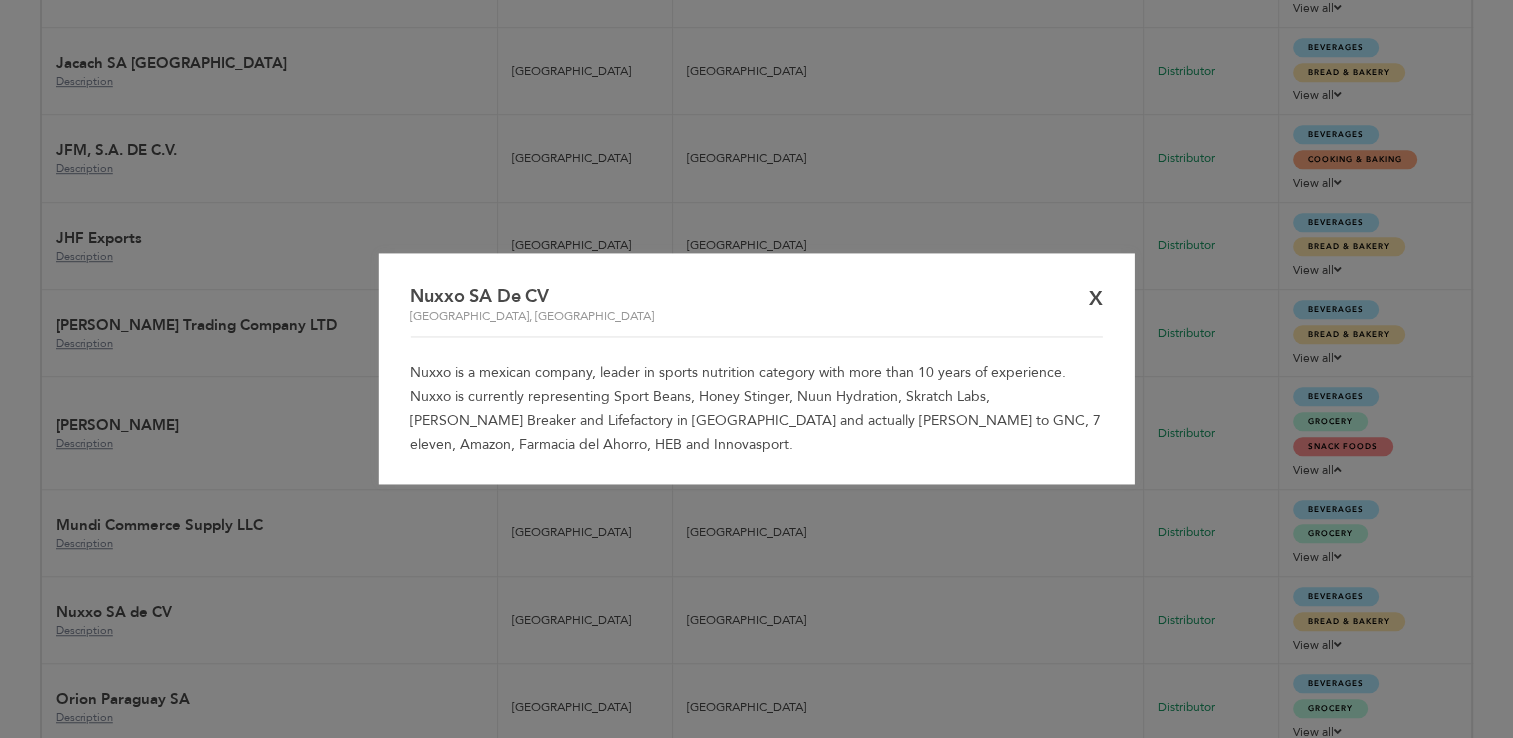 click on "Nuxxo is a mexican company, leader in sports nutrition category with more than 10 years of experience. Nuxxo is currently representing Sport Beans, Honey Stinger, Nuun Hydration, Skratch Labs, [PERSON_NAME] Breaker and Lifefactory in [GEOGRAPHIC_DATA] and actually [PERSON_NAME] to GNC, 7 eleven, Amazon, Farmacia del Ahorro, HEB and Innovasport." at bounding box center (756, 410) 